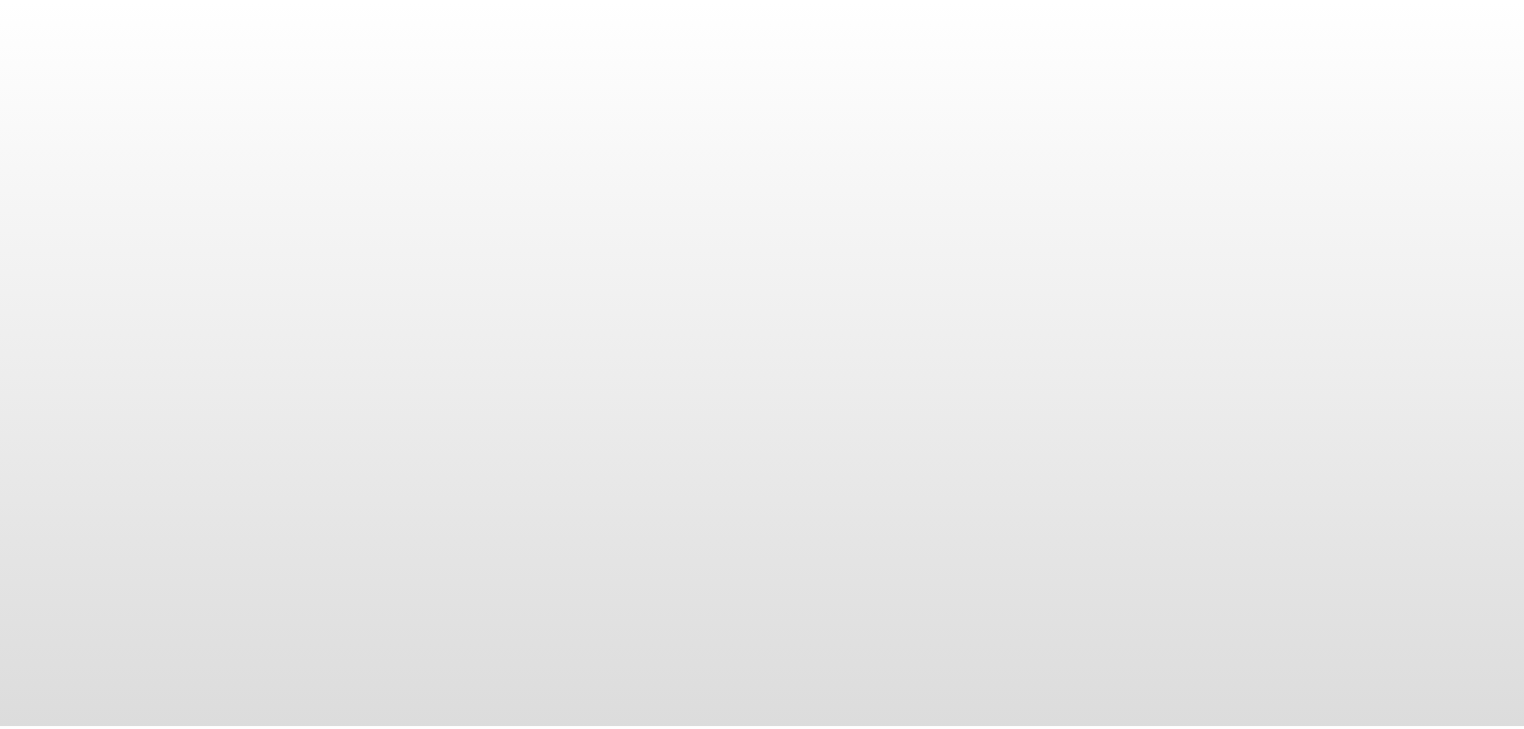scroll, scrollTop: 0, scrollLeft: 0, axis: both 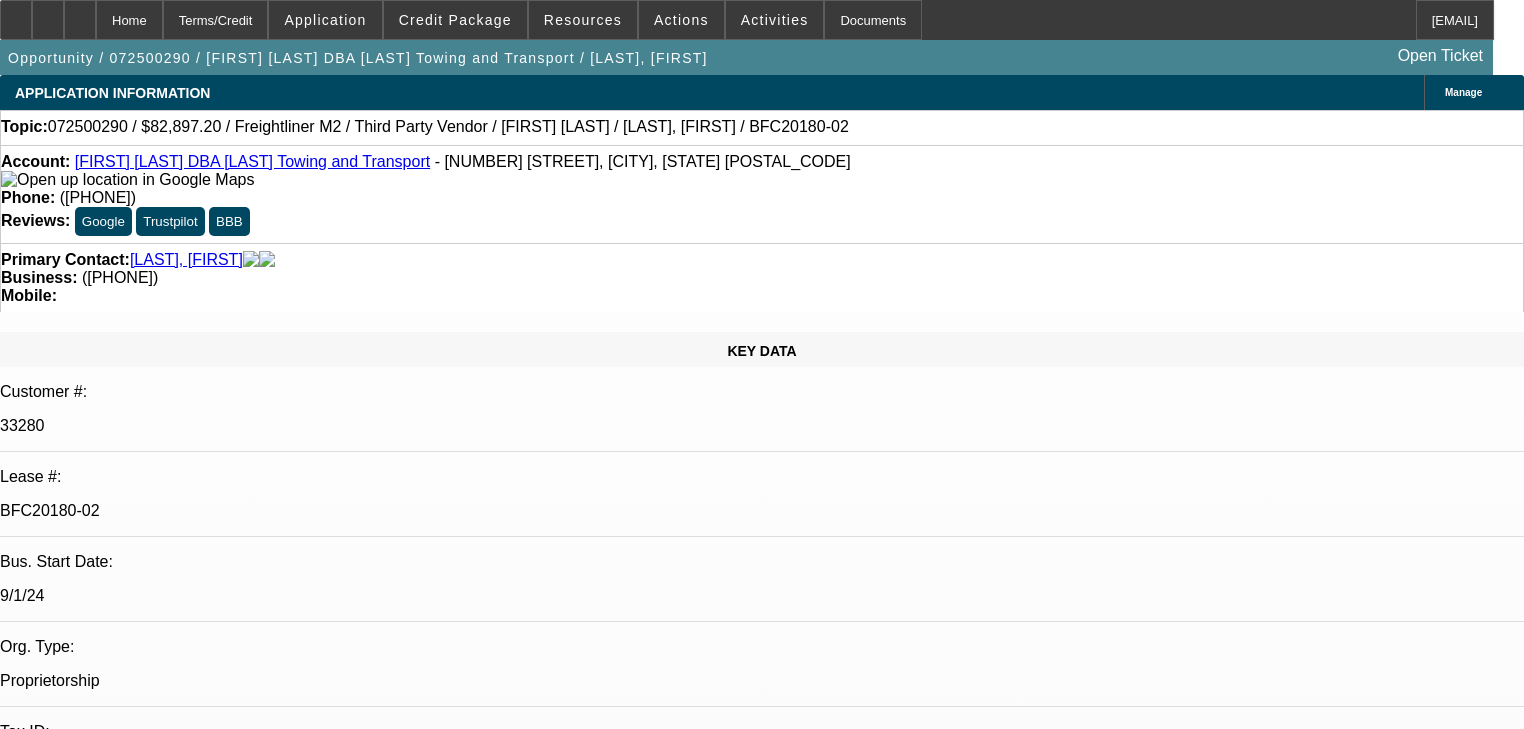 select on "0.1" 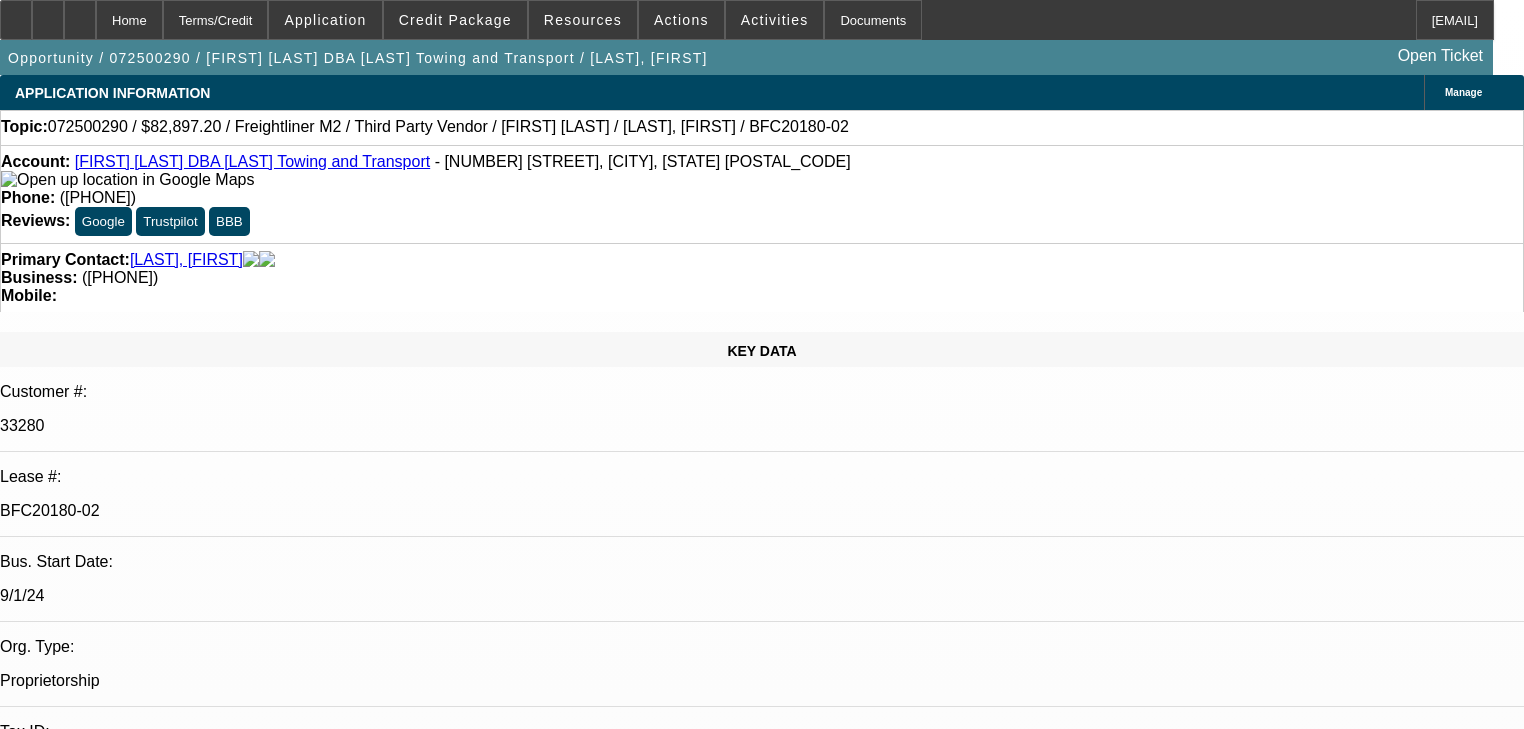 click on "Lisbeth Gonzalez - 8/1/25, 3:54 PM" at bounding box center [476, 7705] 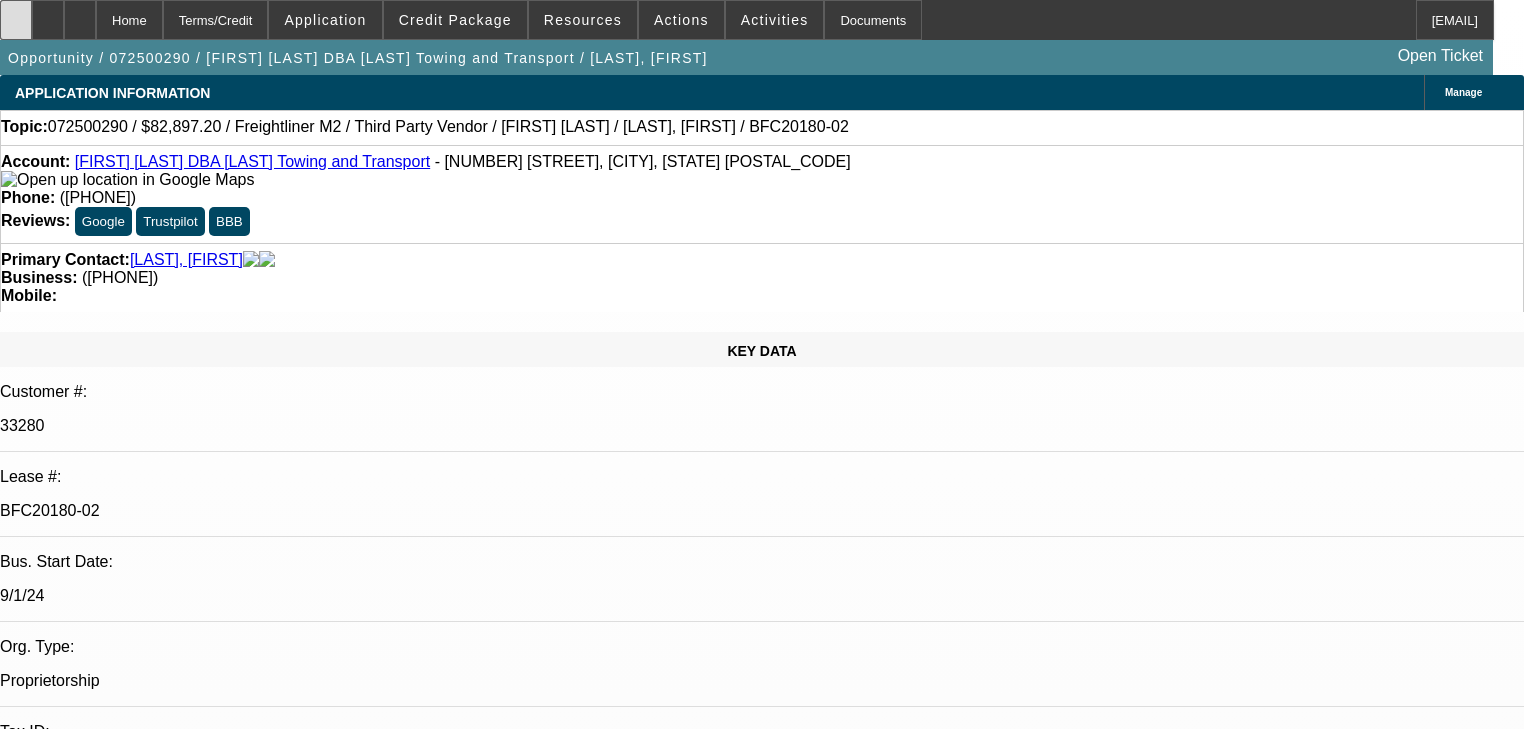 click at bounding box center (16, 20) 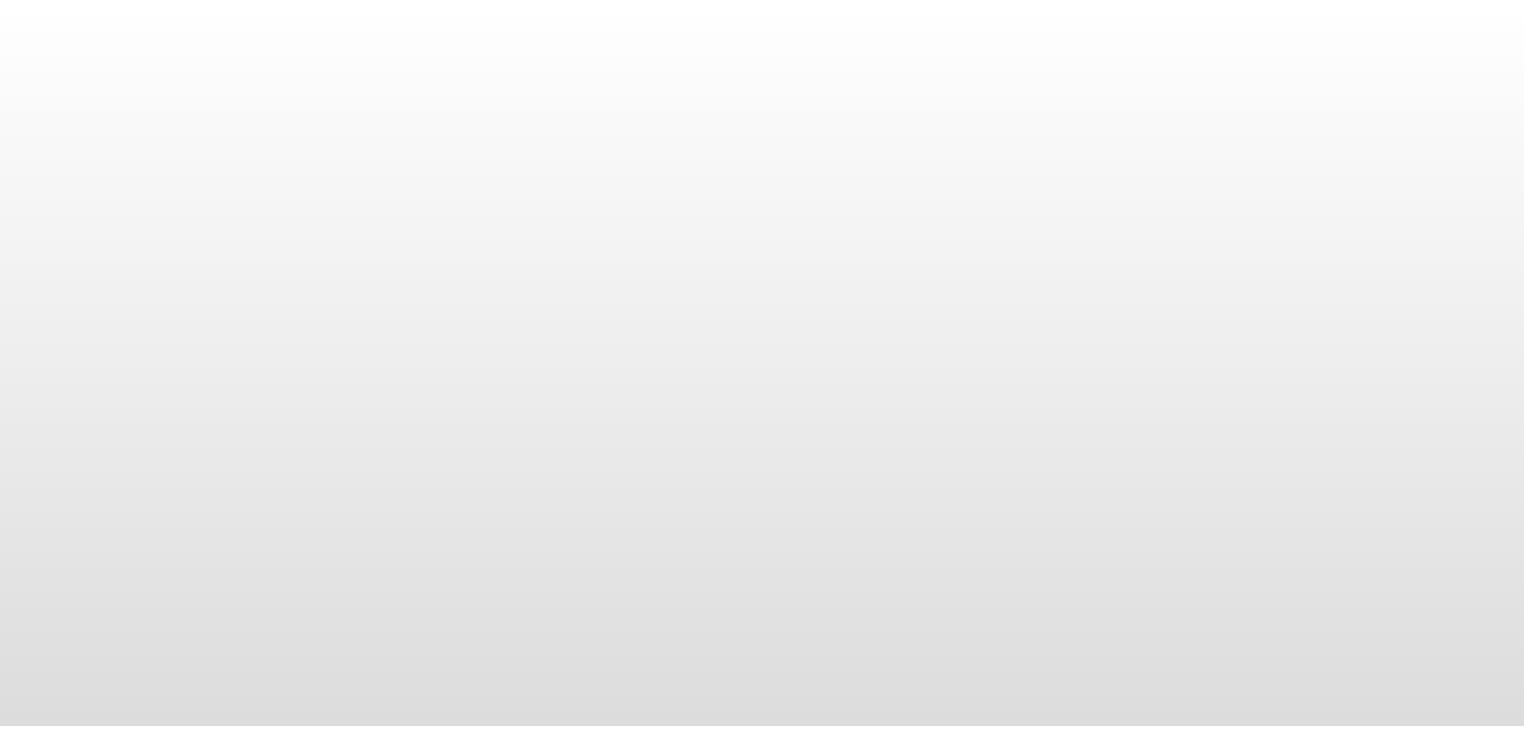 scroll, scrollTop: 0, scrollLeft: 0, axis: both 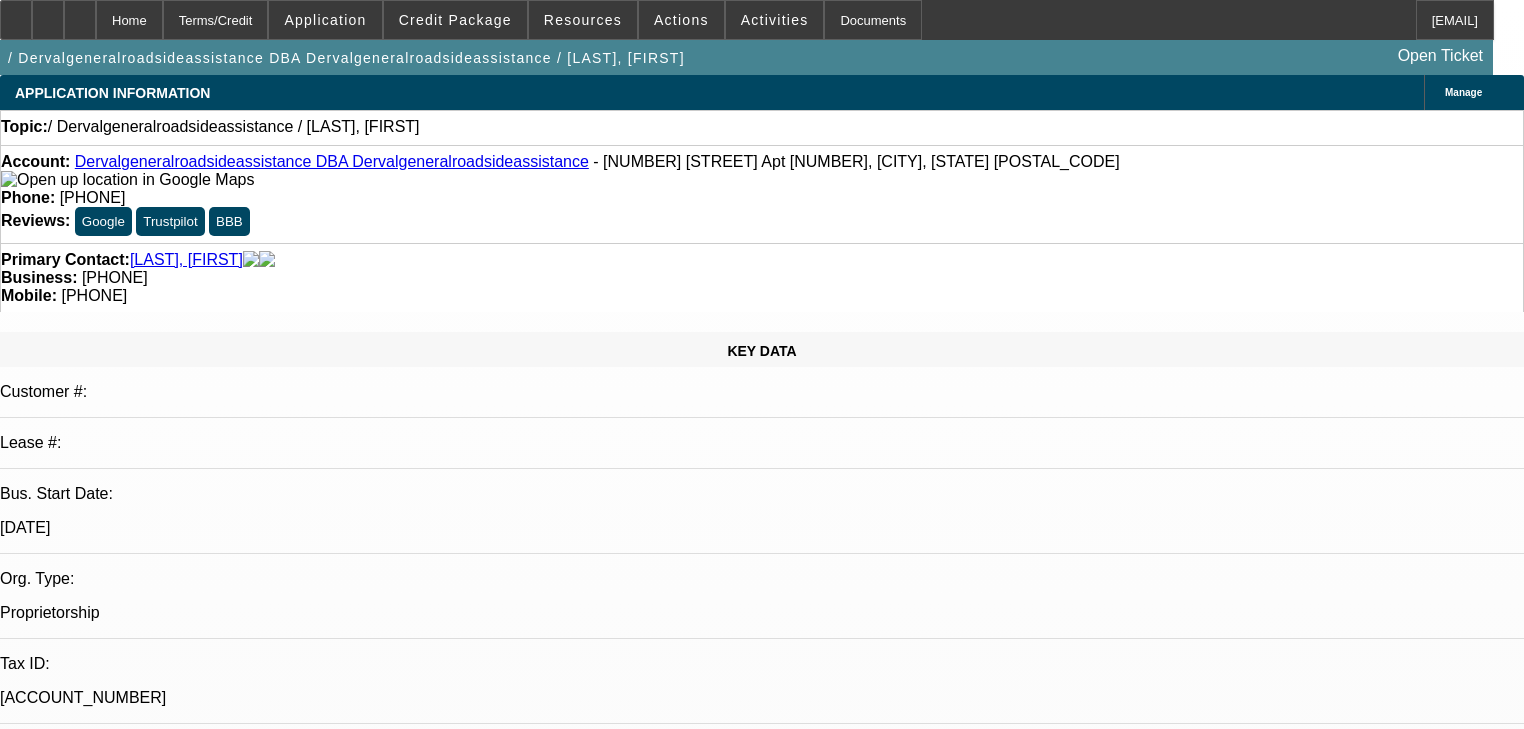 select on "0" 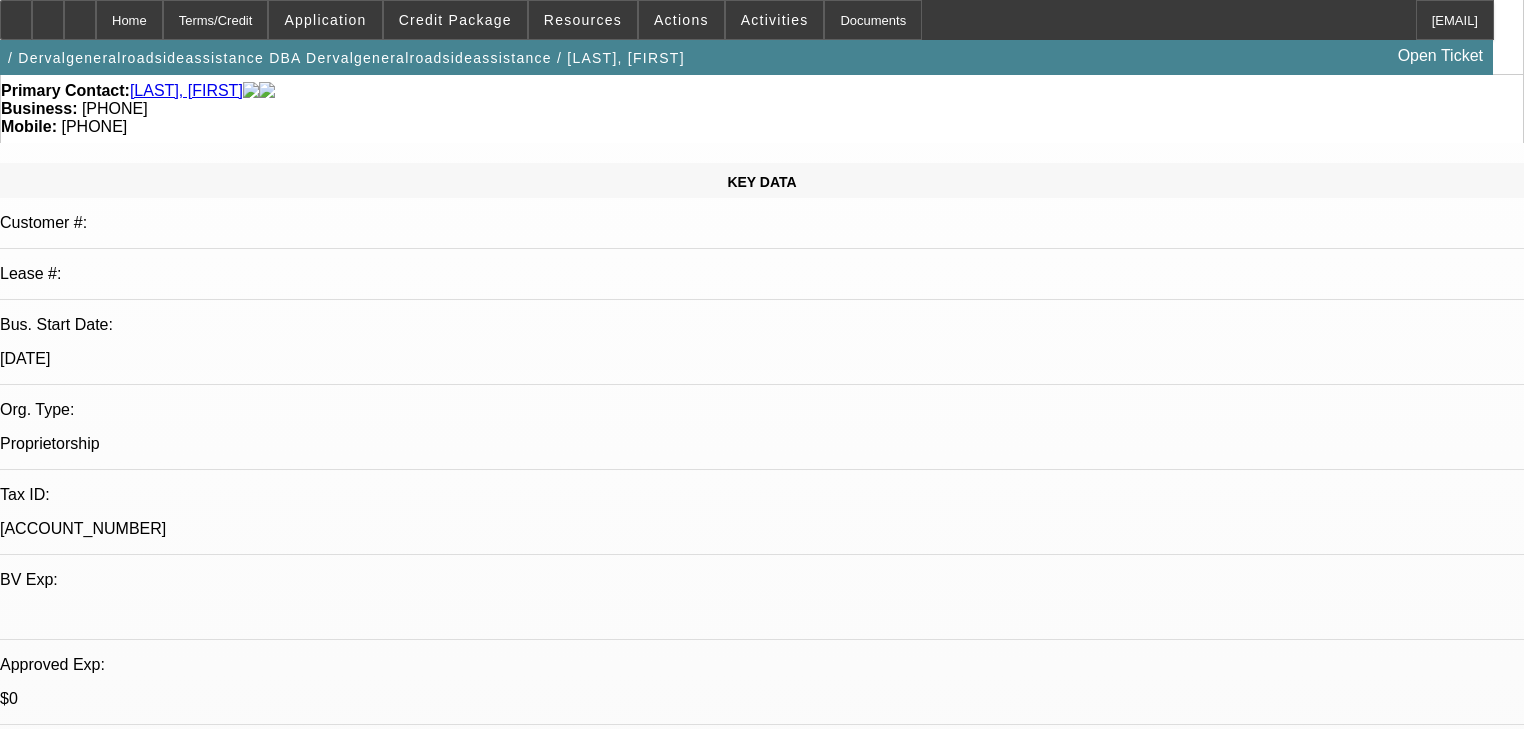 scroll, scrollTop: 0, scrollLeft: 0, axis: both 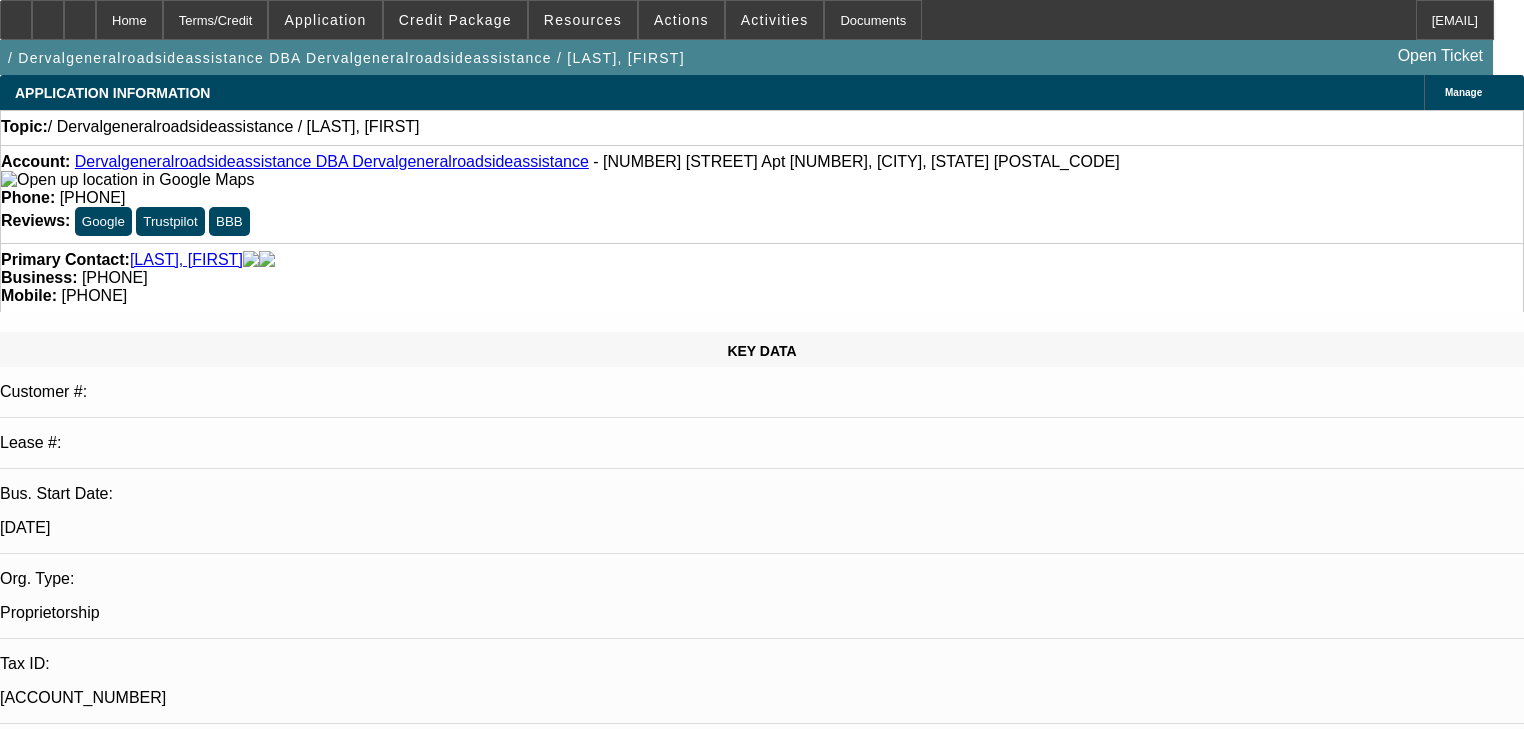 click on "08/11/2025 2:30 PM" at bounding box center [51, 2927] 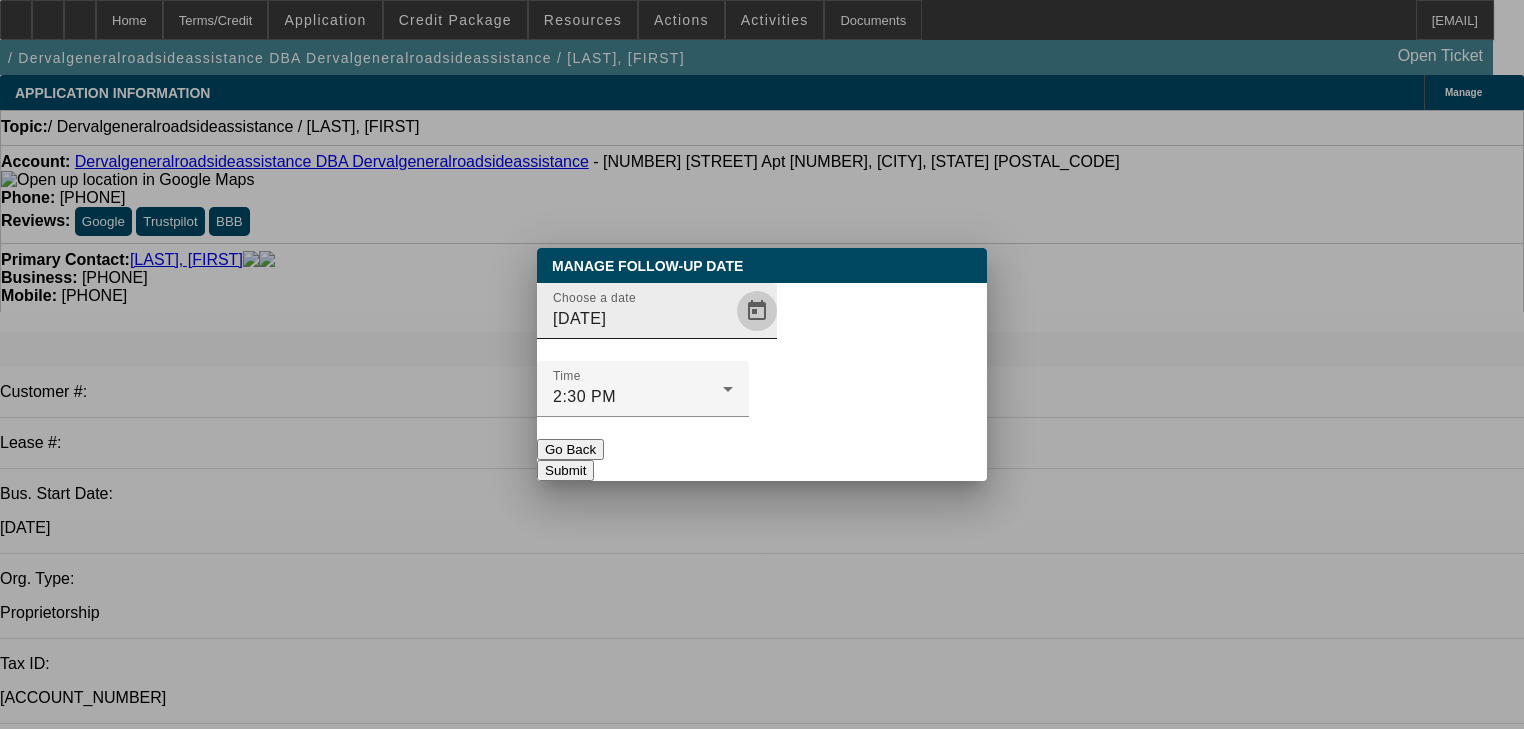 click at bounding box center (757, 311) 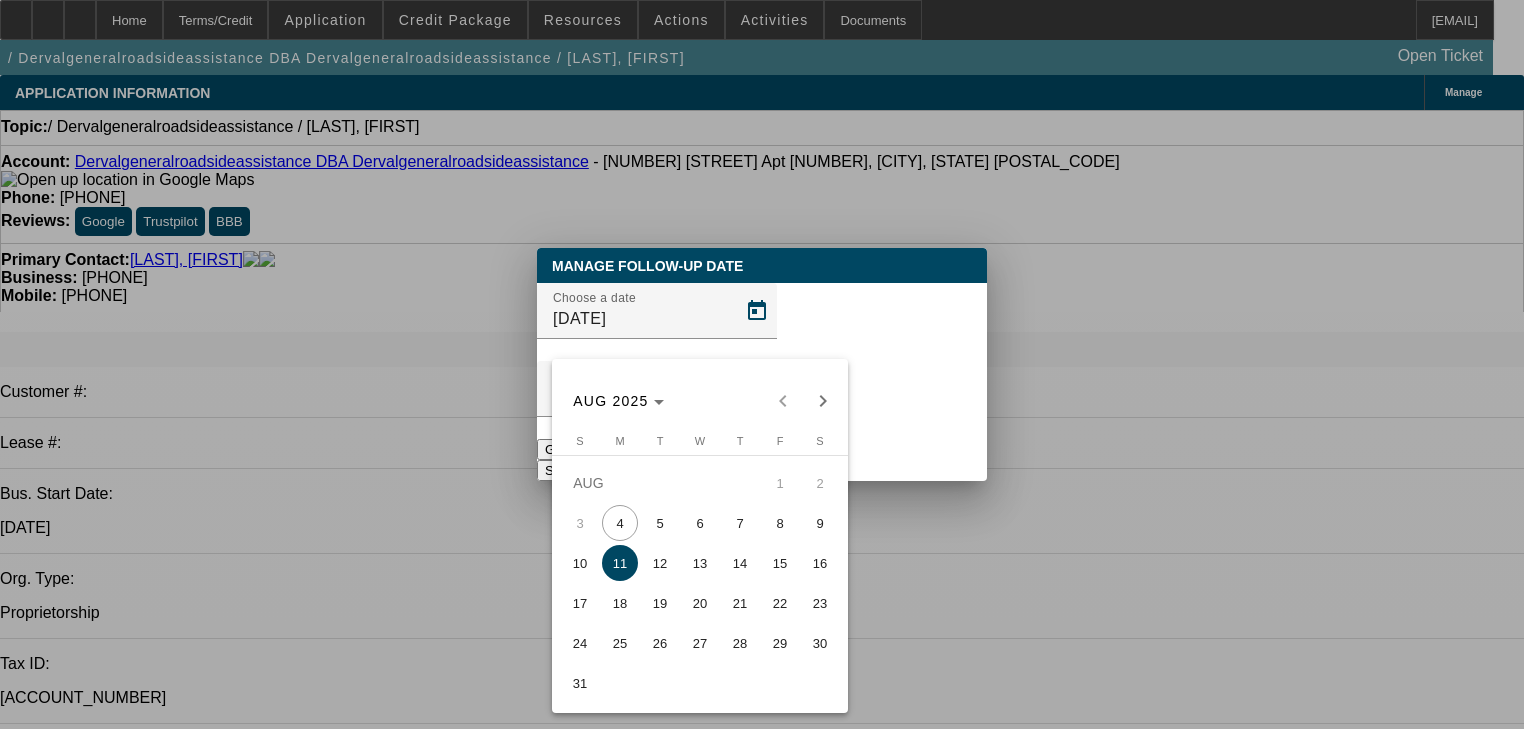 click on "12" at bounding box center [660, 563] 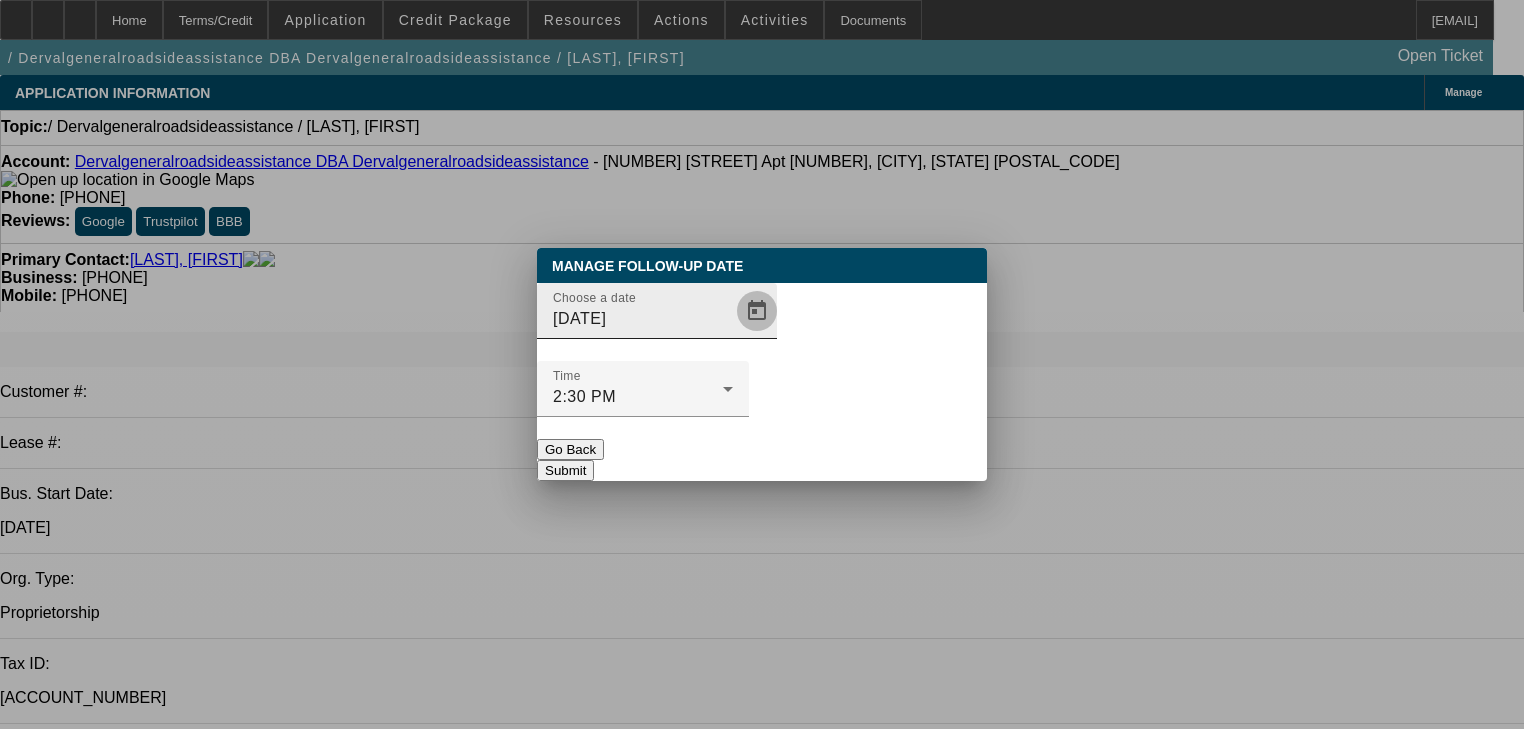 click at bounding box center (757, 311) 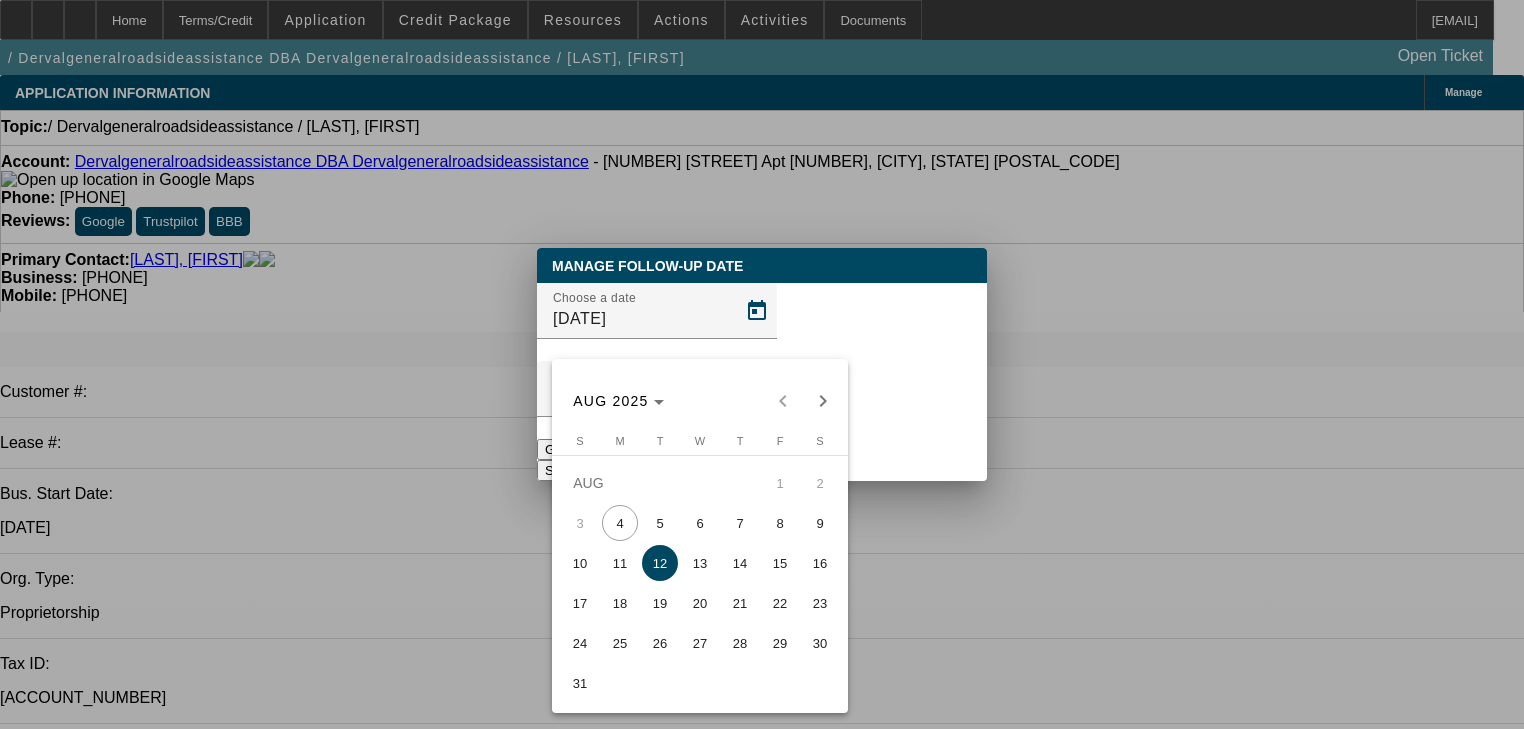 click on "6" at bounding box center [700, 523] 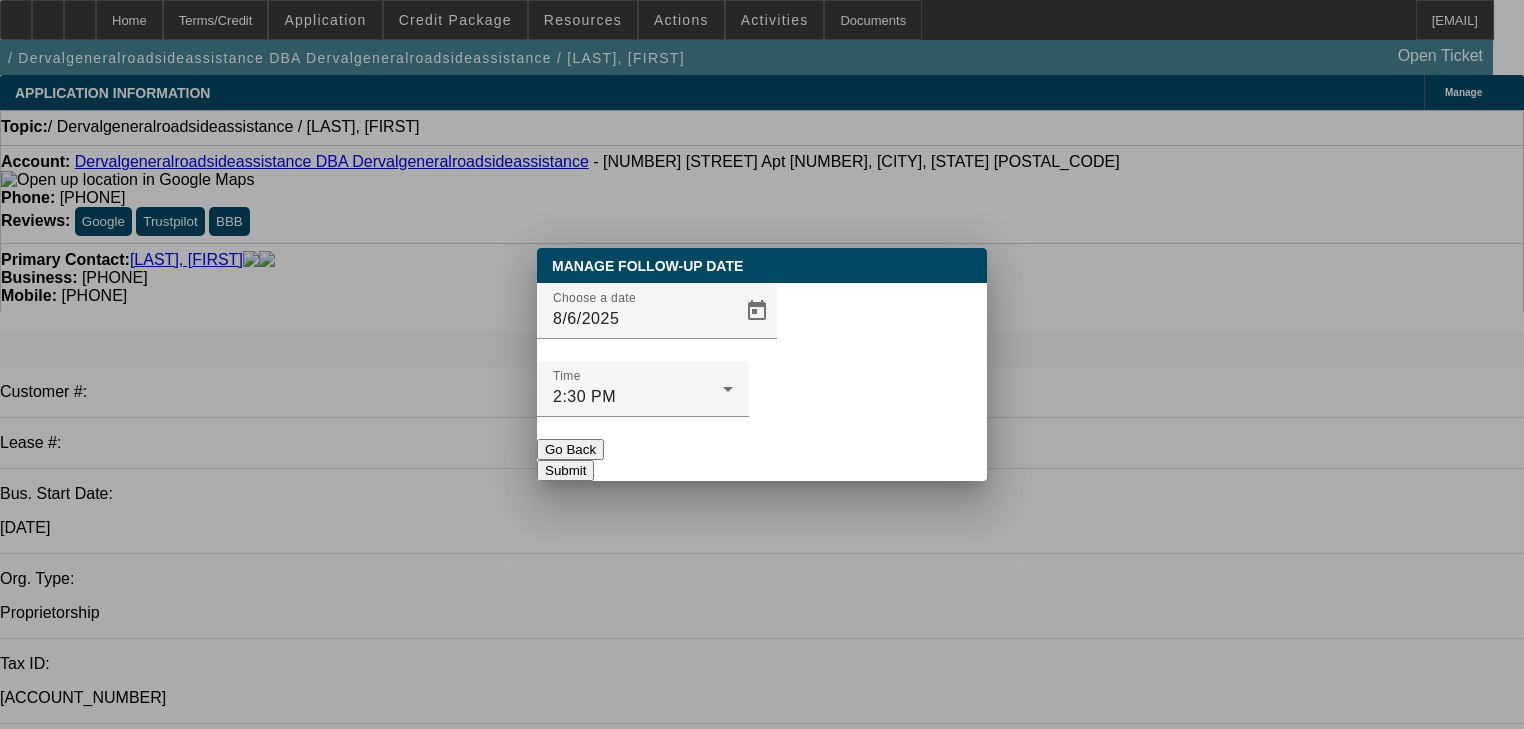 click on "Submit" at bounding box center [565, 470] 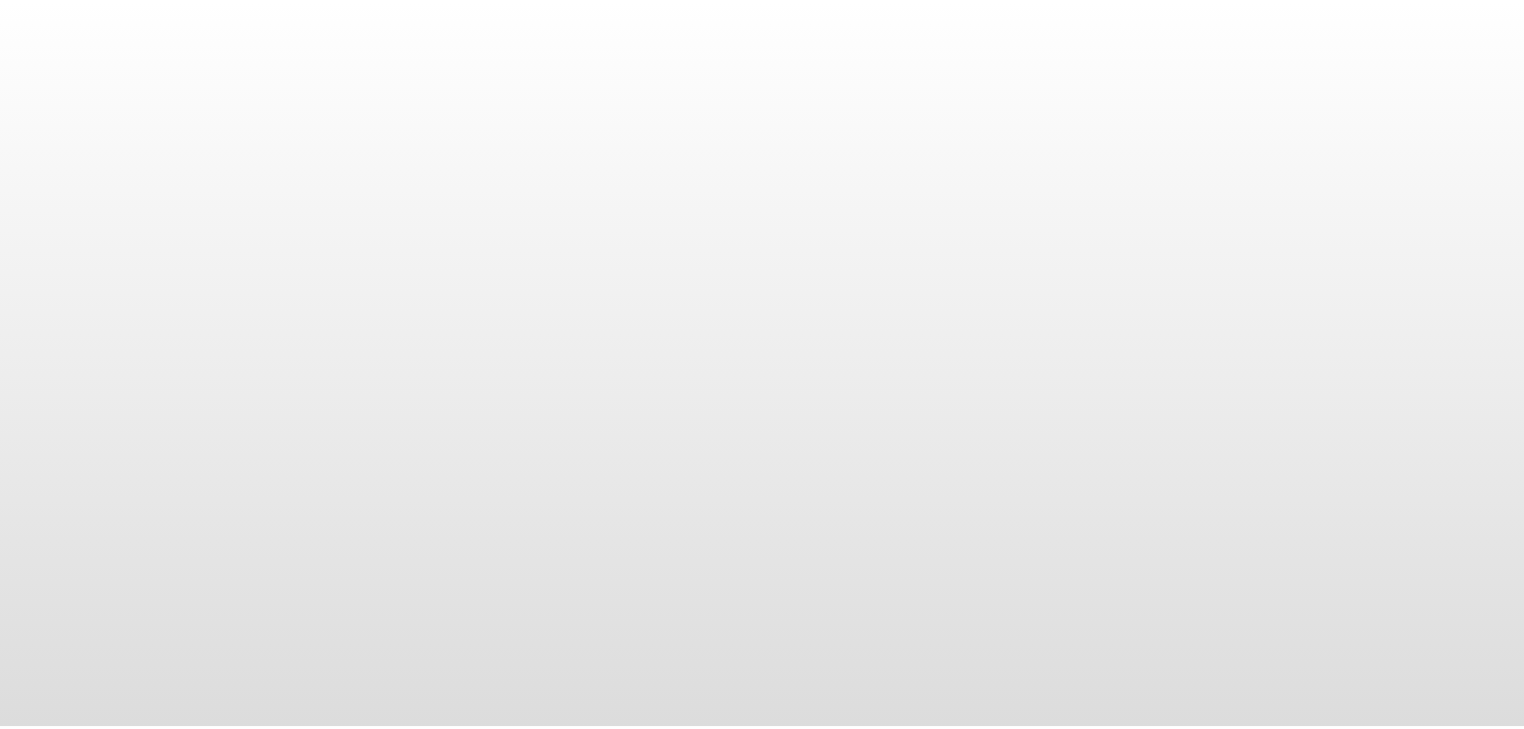 scroll, scrollTop: 0, scrollLeft: 0, axis: both 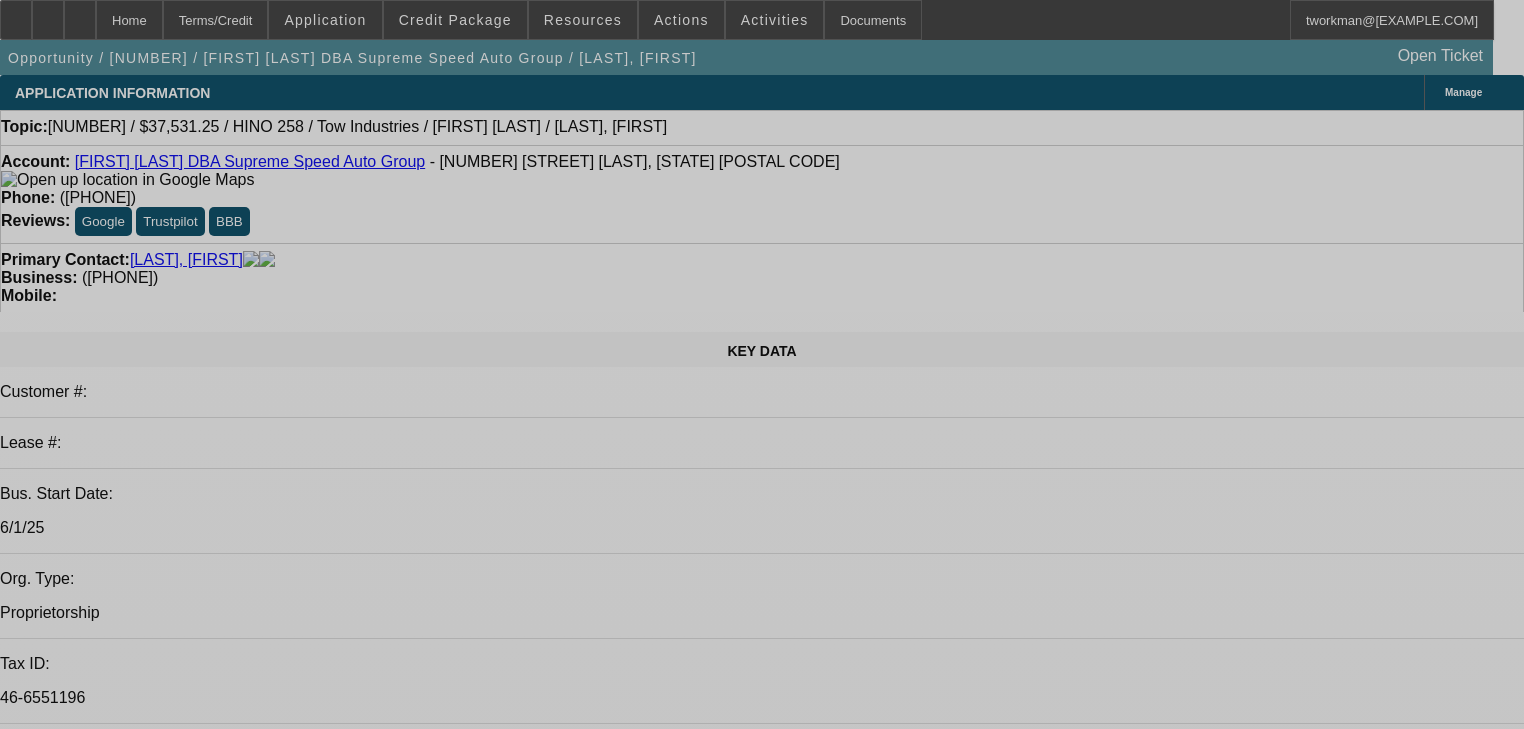 select on "0" 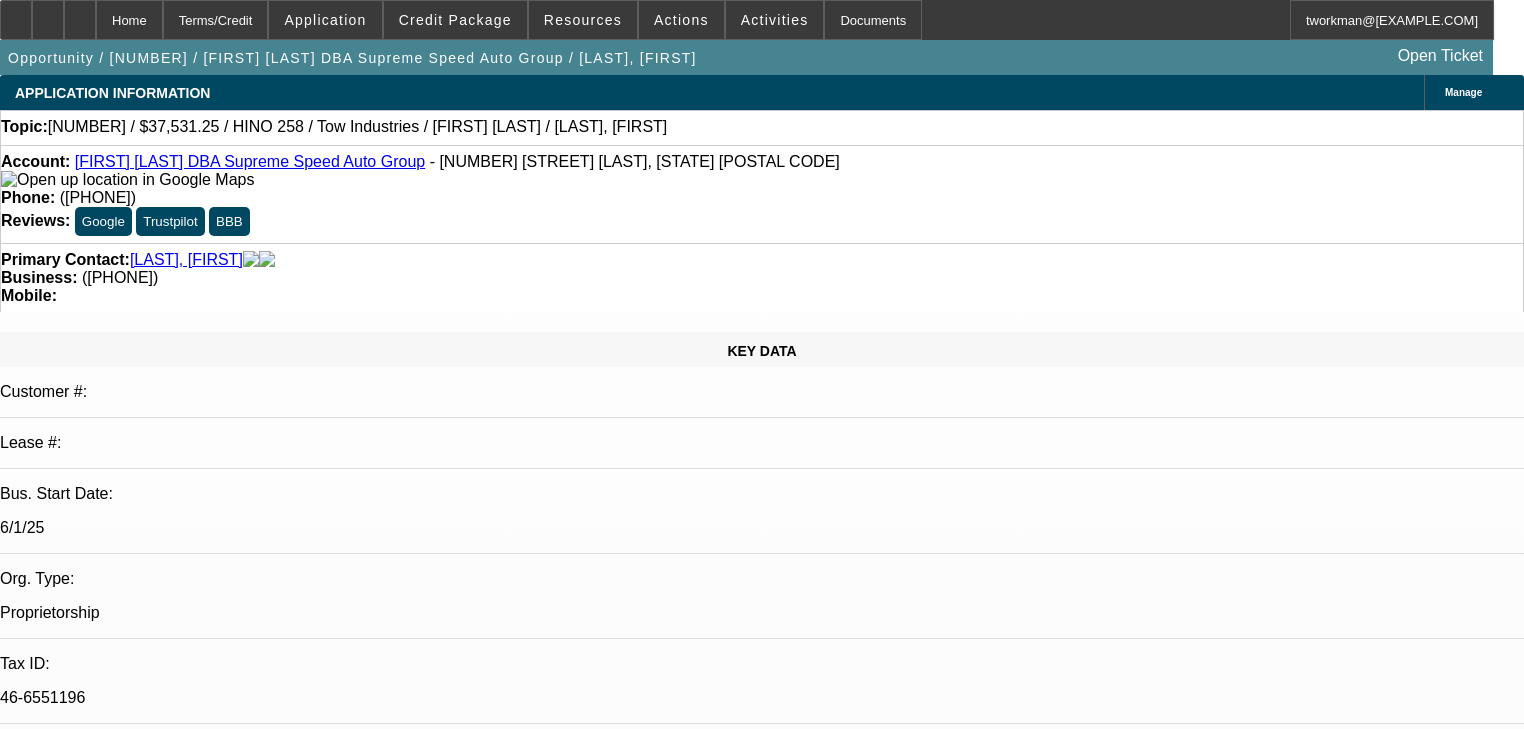 select on "2" 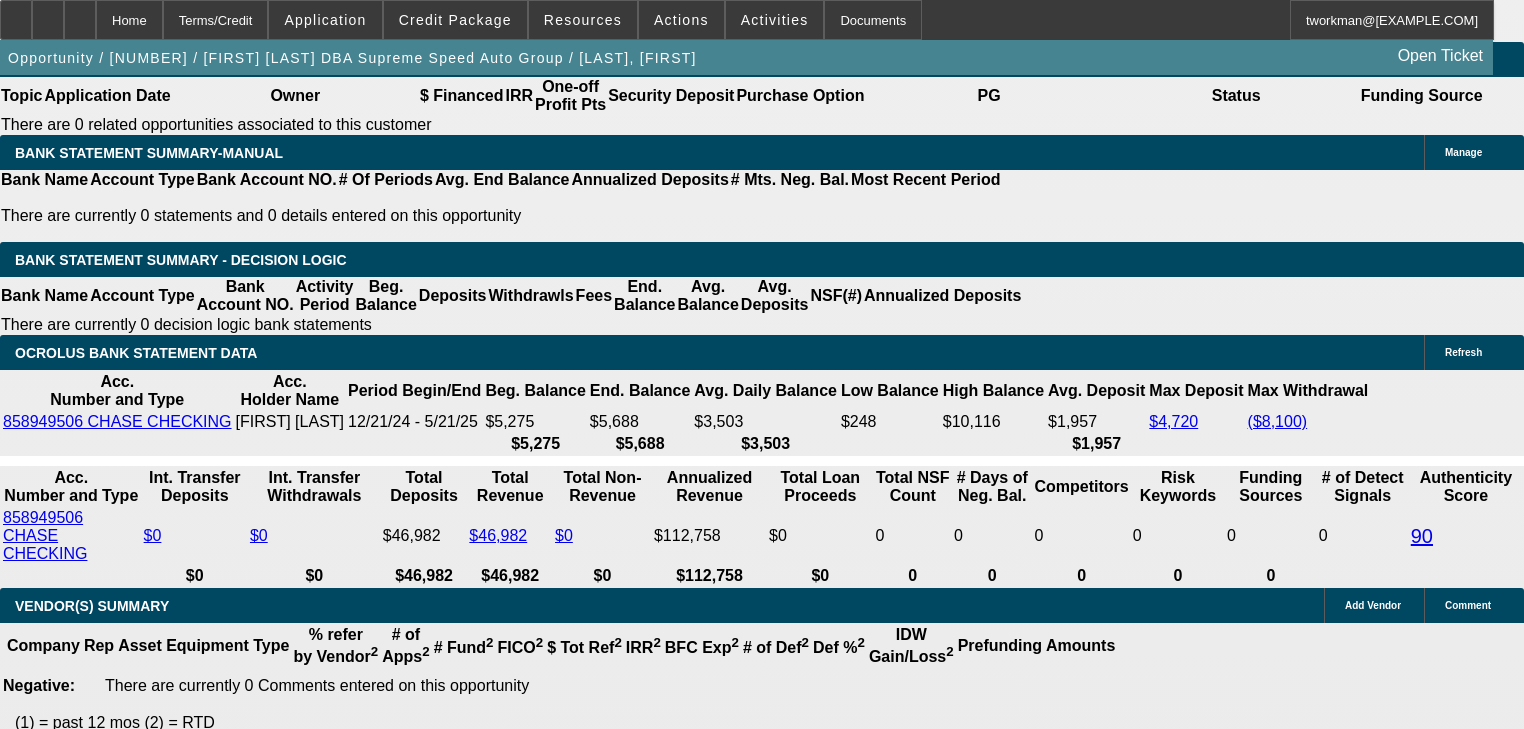 scroll, scrollTop: 3604, scrollLeft: 0, axis: vertical 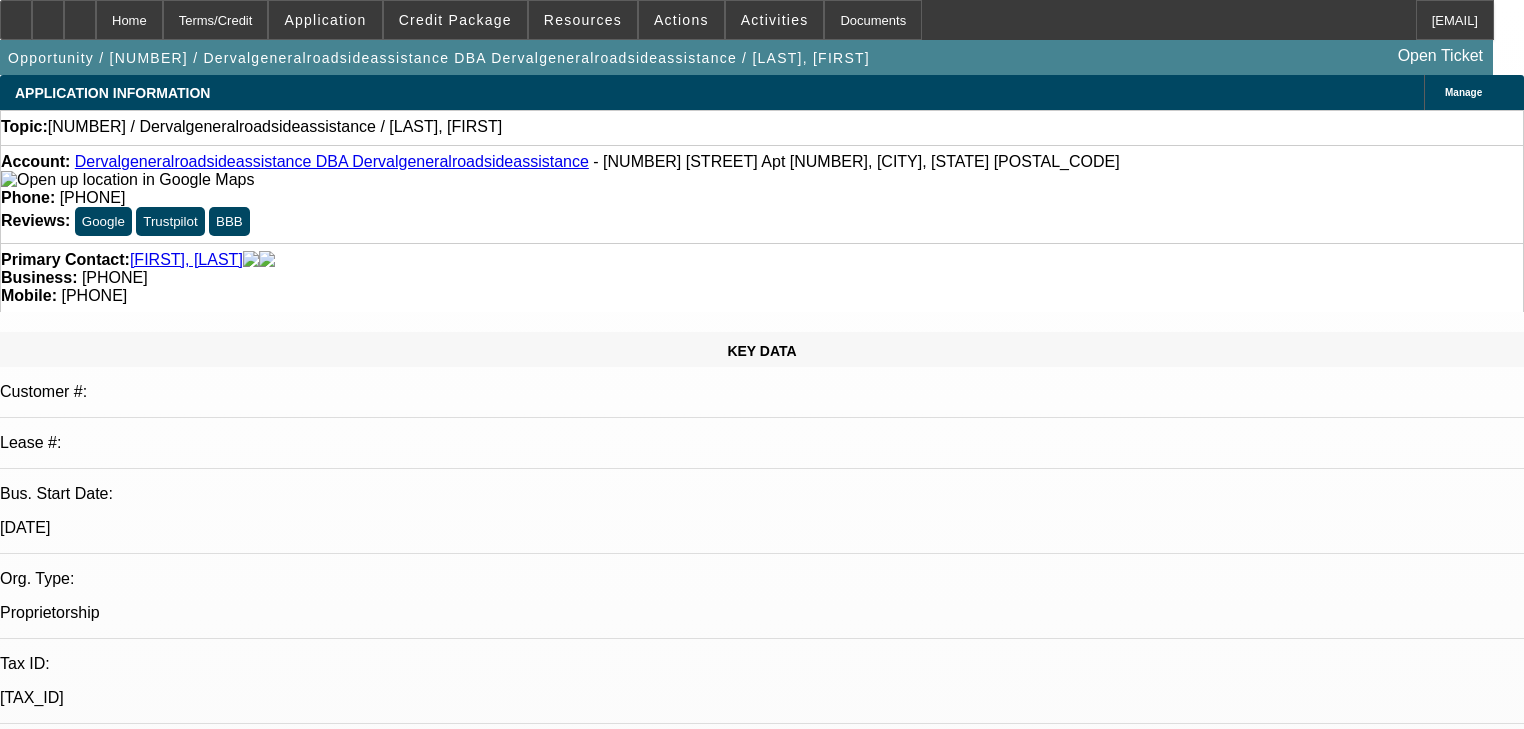 select on "0" 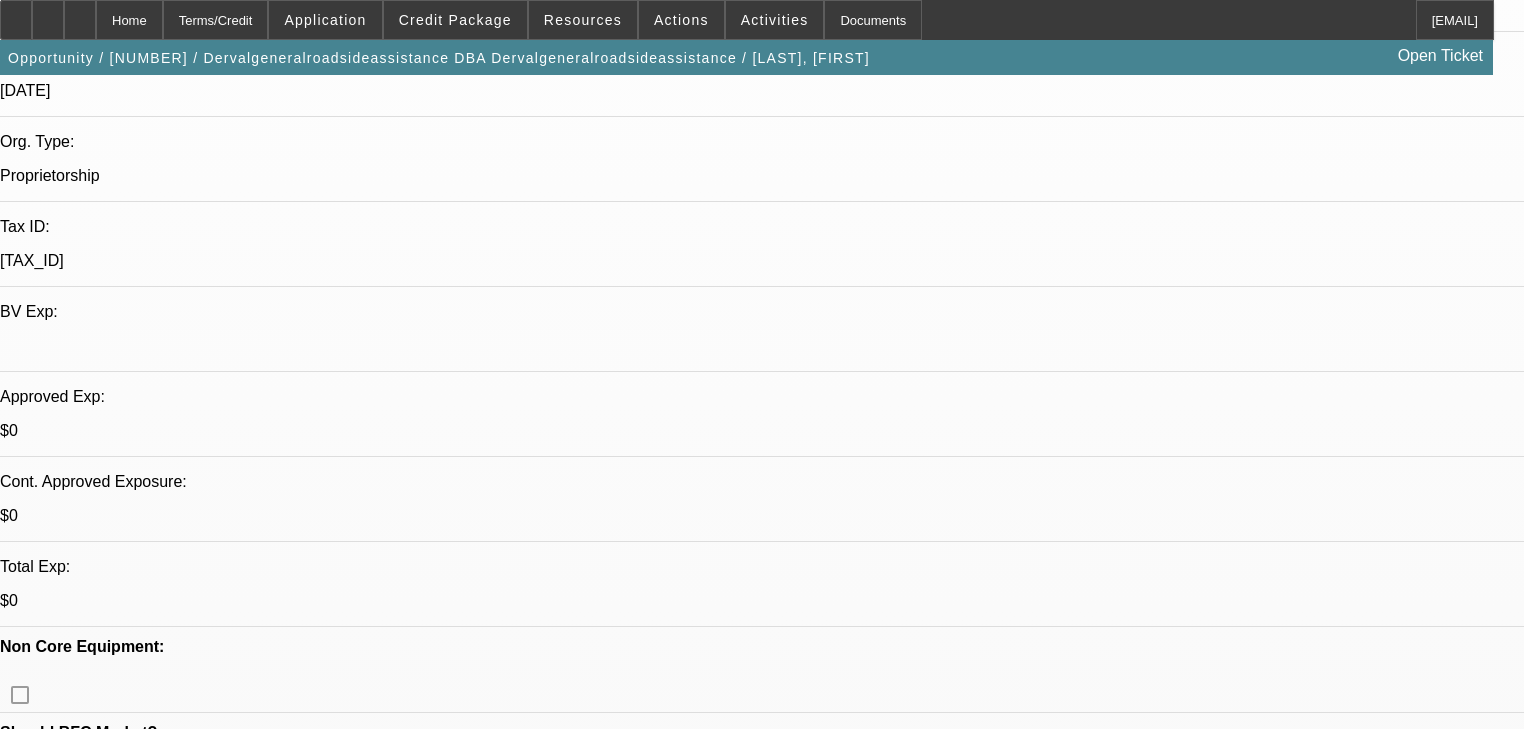 scroll, scrollTop: 480, scrollLeft: 0, axis: vertical 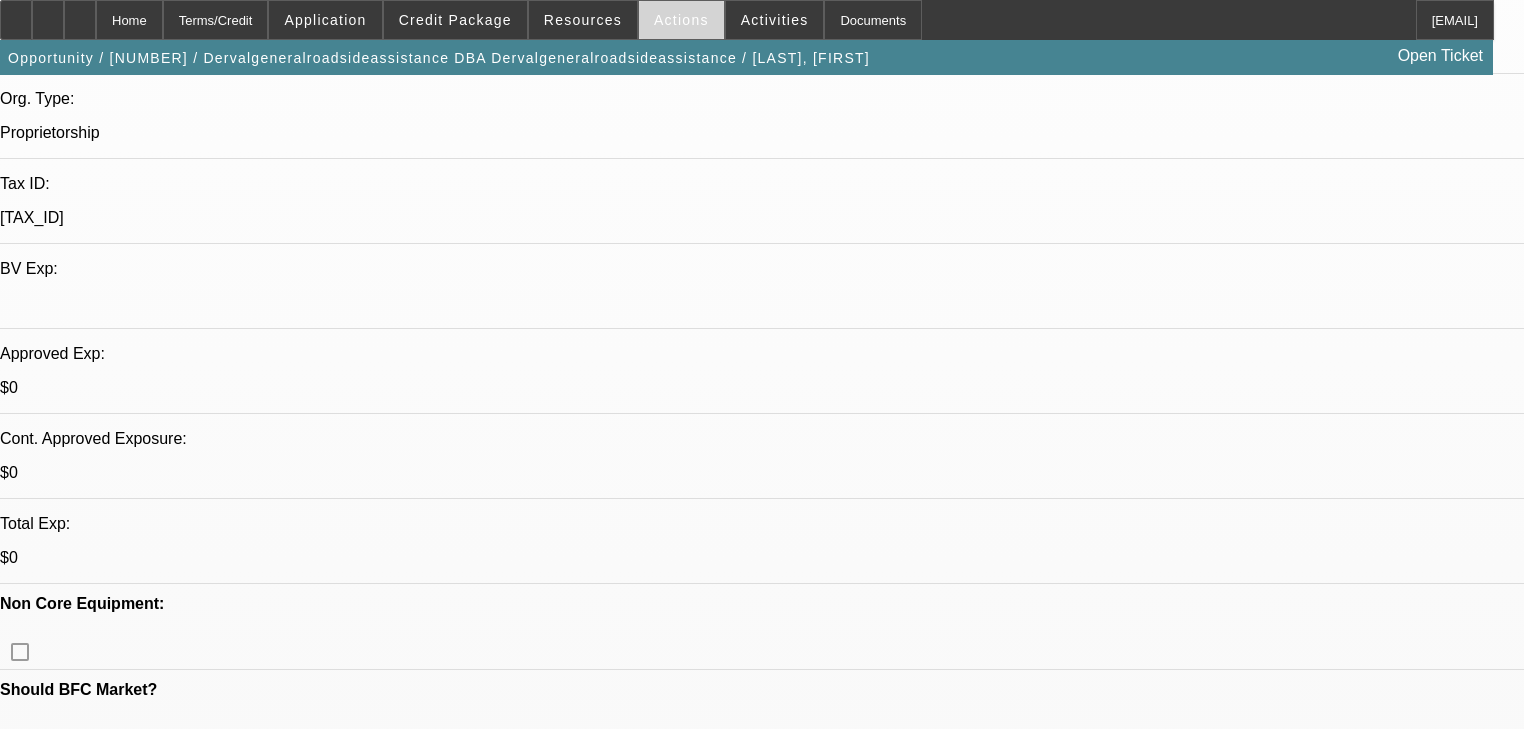 click at bounding box center [681, 20] 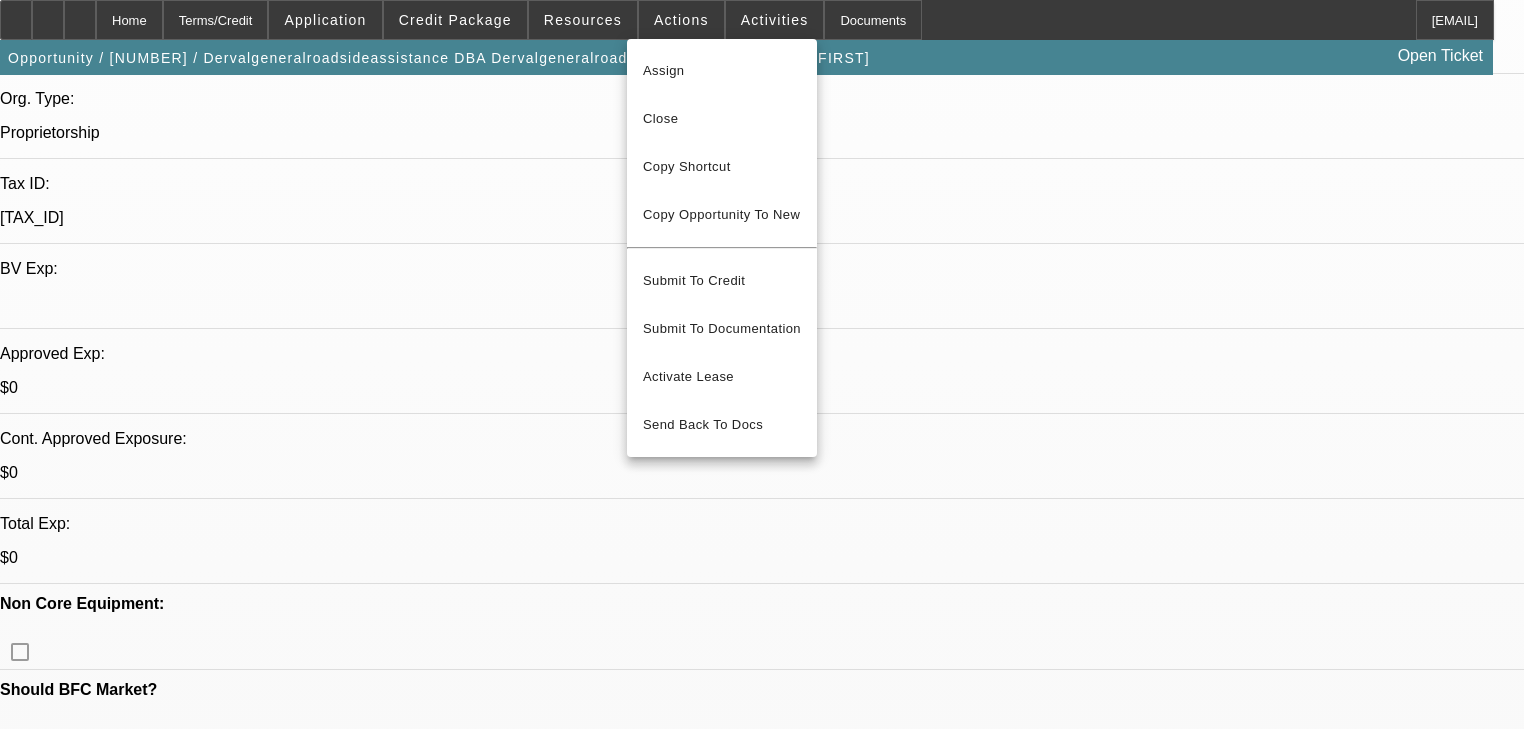 click at bounding box center [762, 364] 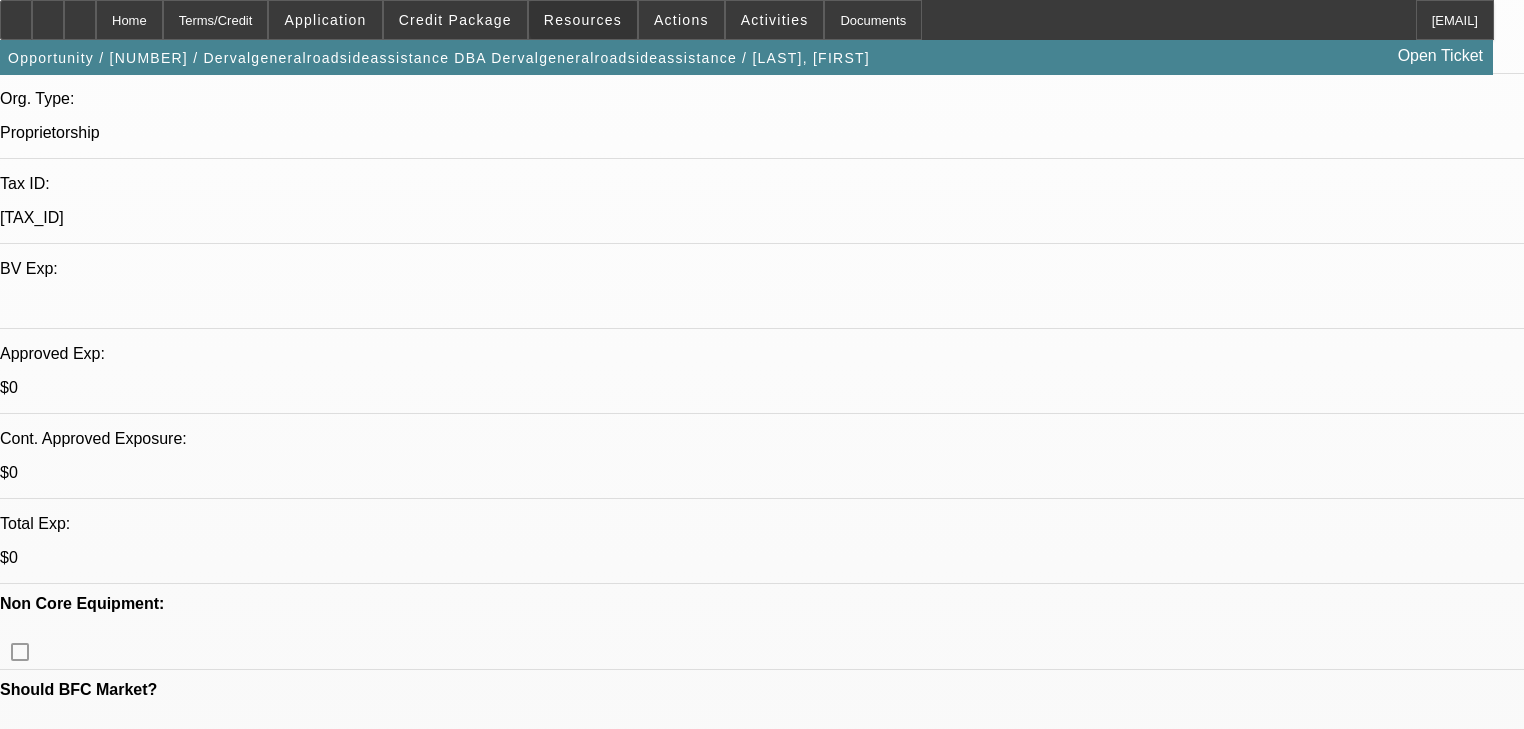 click on "Resources" at bounding box center (583, 20) 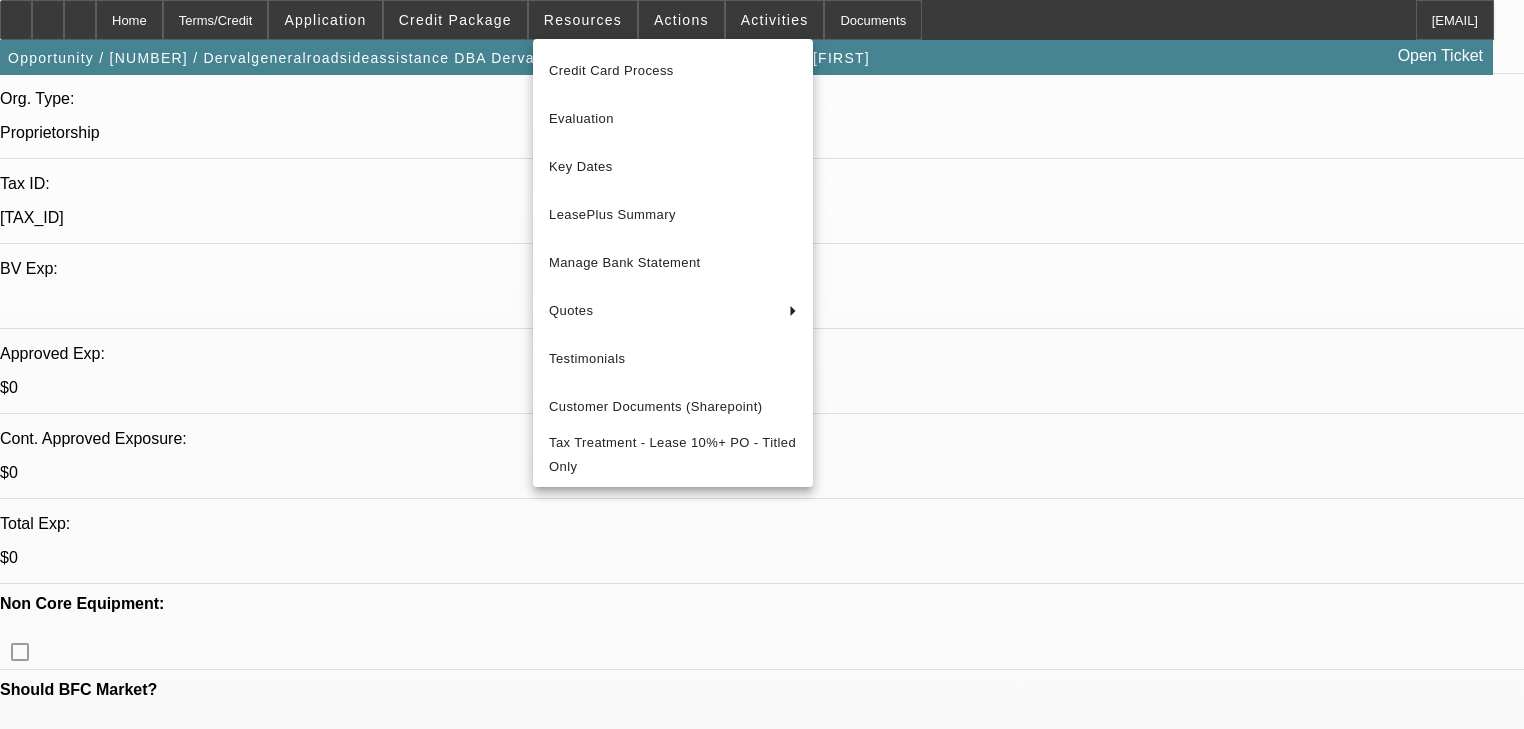 click at bounding box center (762, 364) 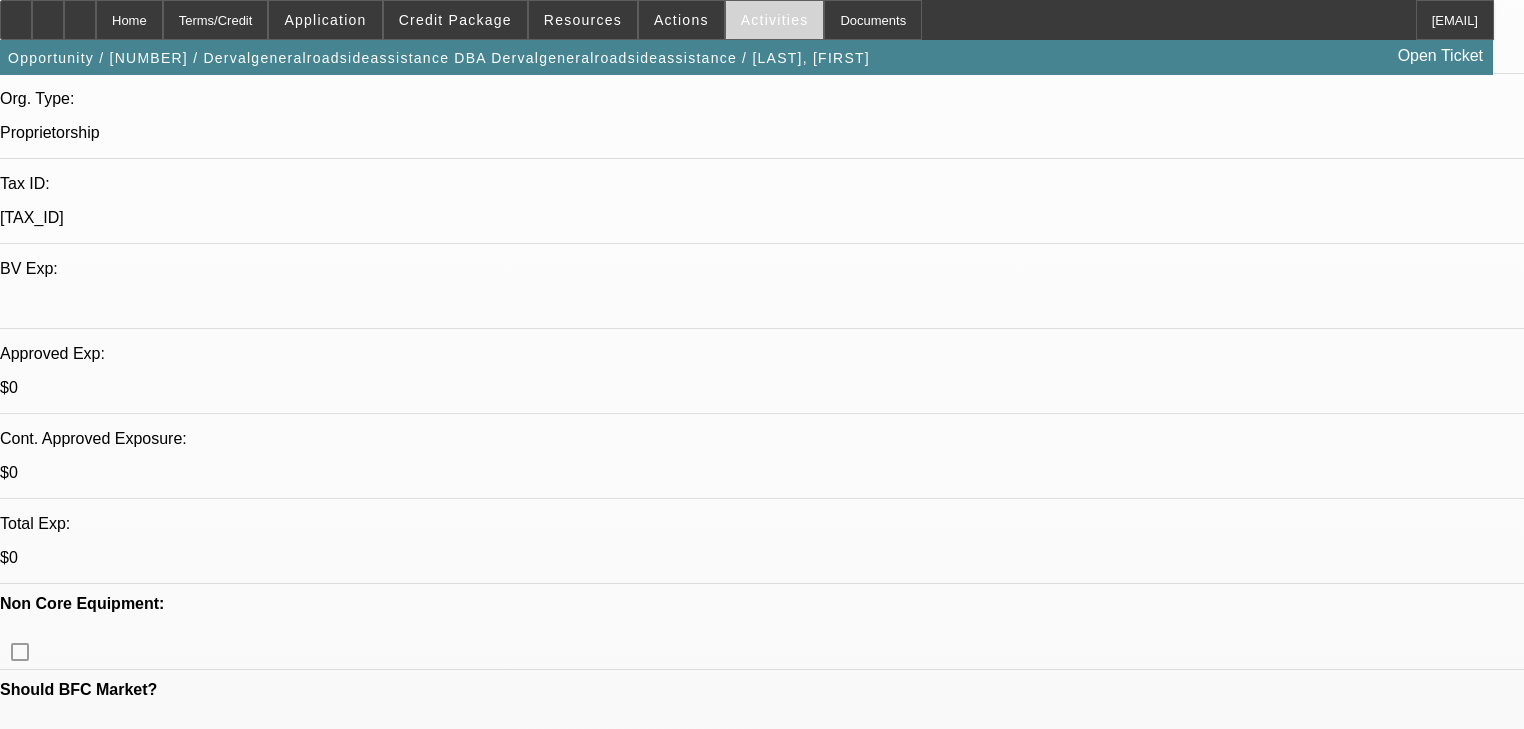 click on "Activities" at bounding box center (775, 20) 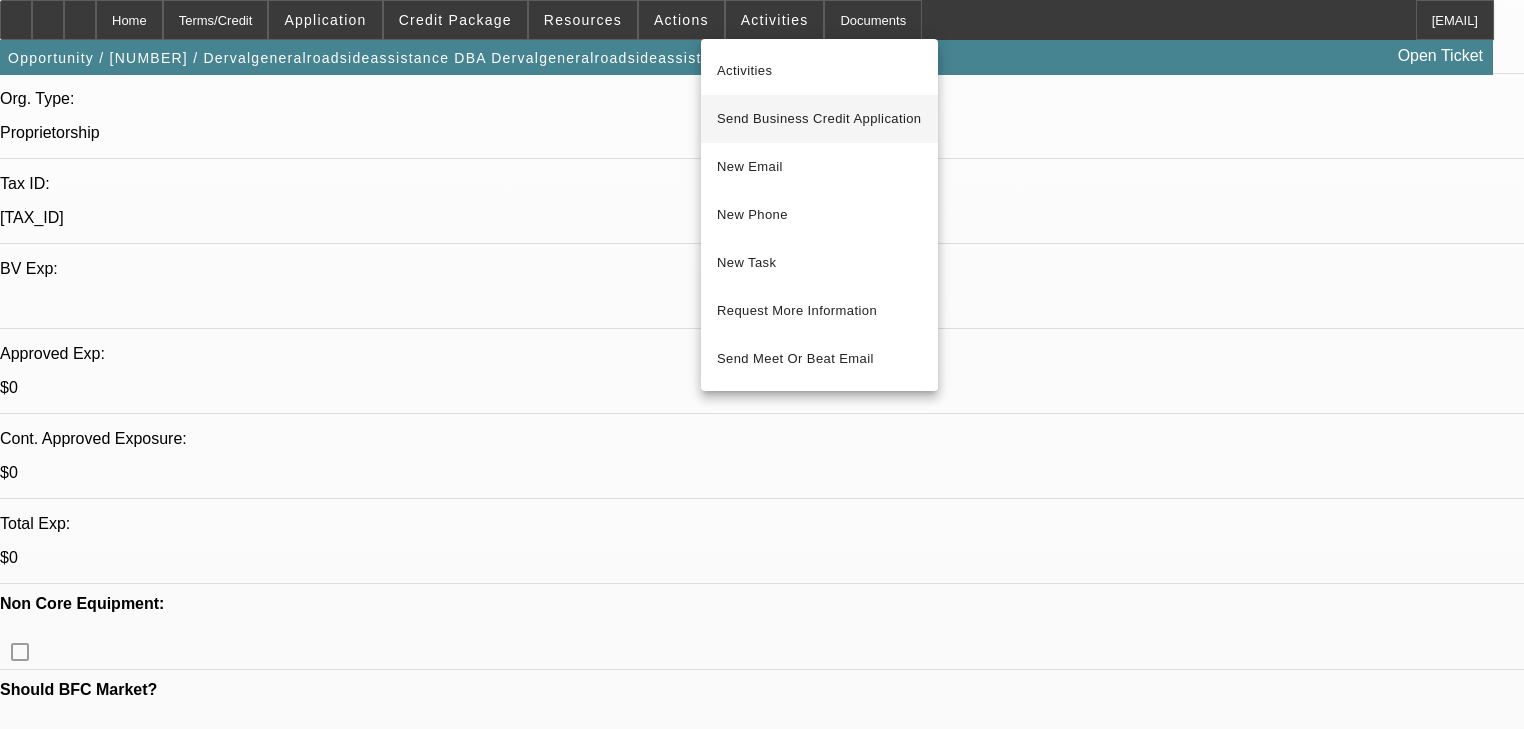 click on "Send Business Credit Application" at bounding box center (819, 119) 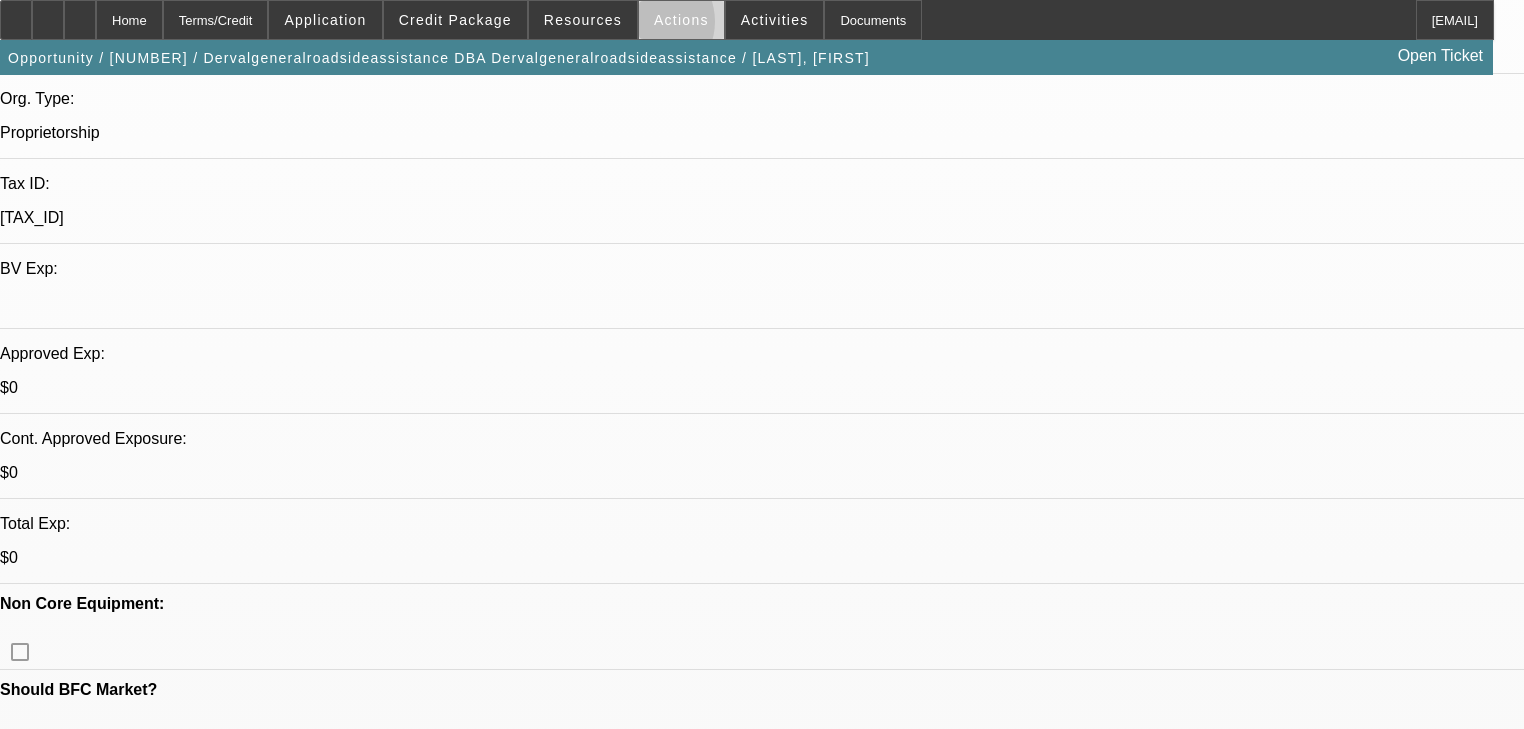 click at bounding box center (681, 20) 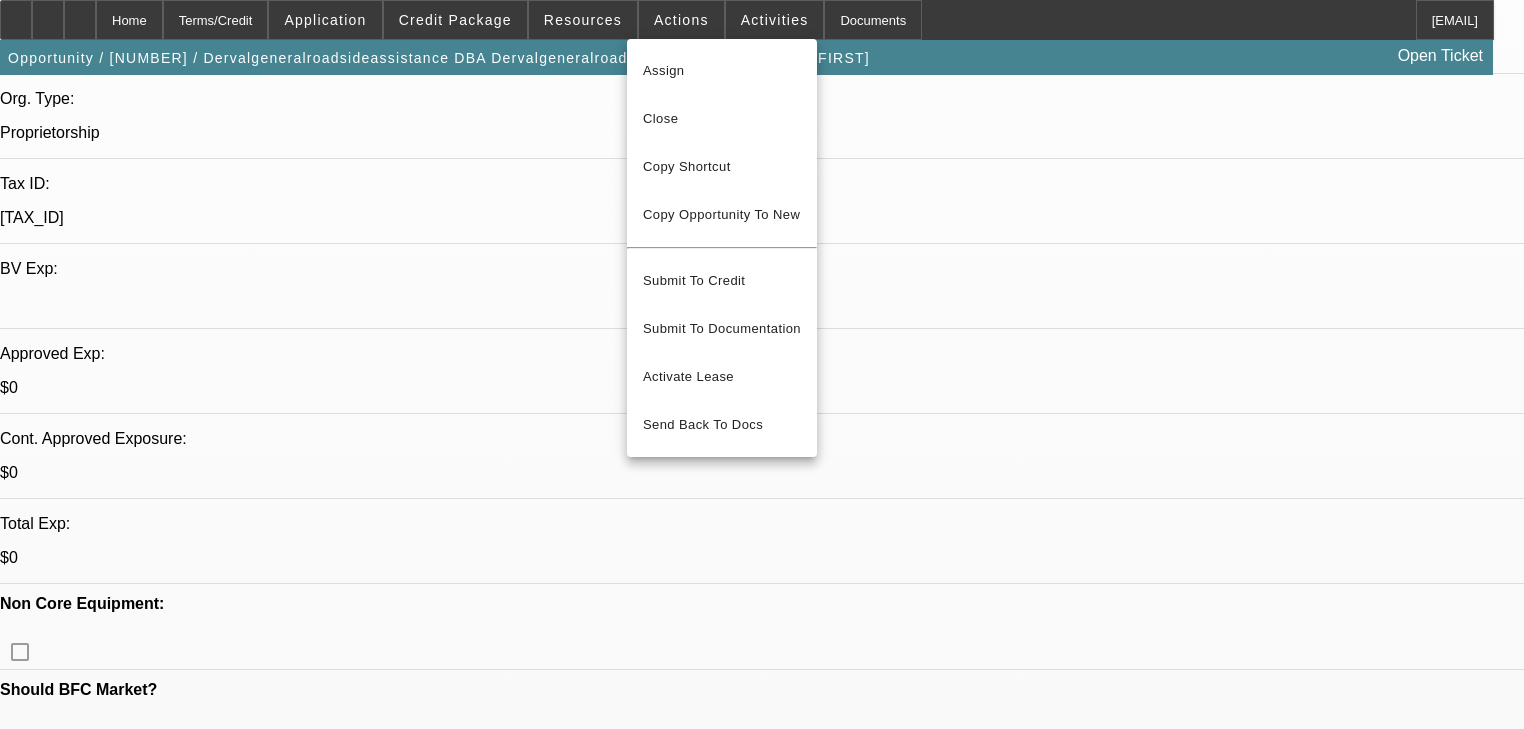 click at bounding box center [762, 364] 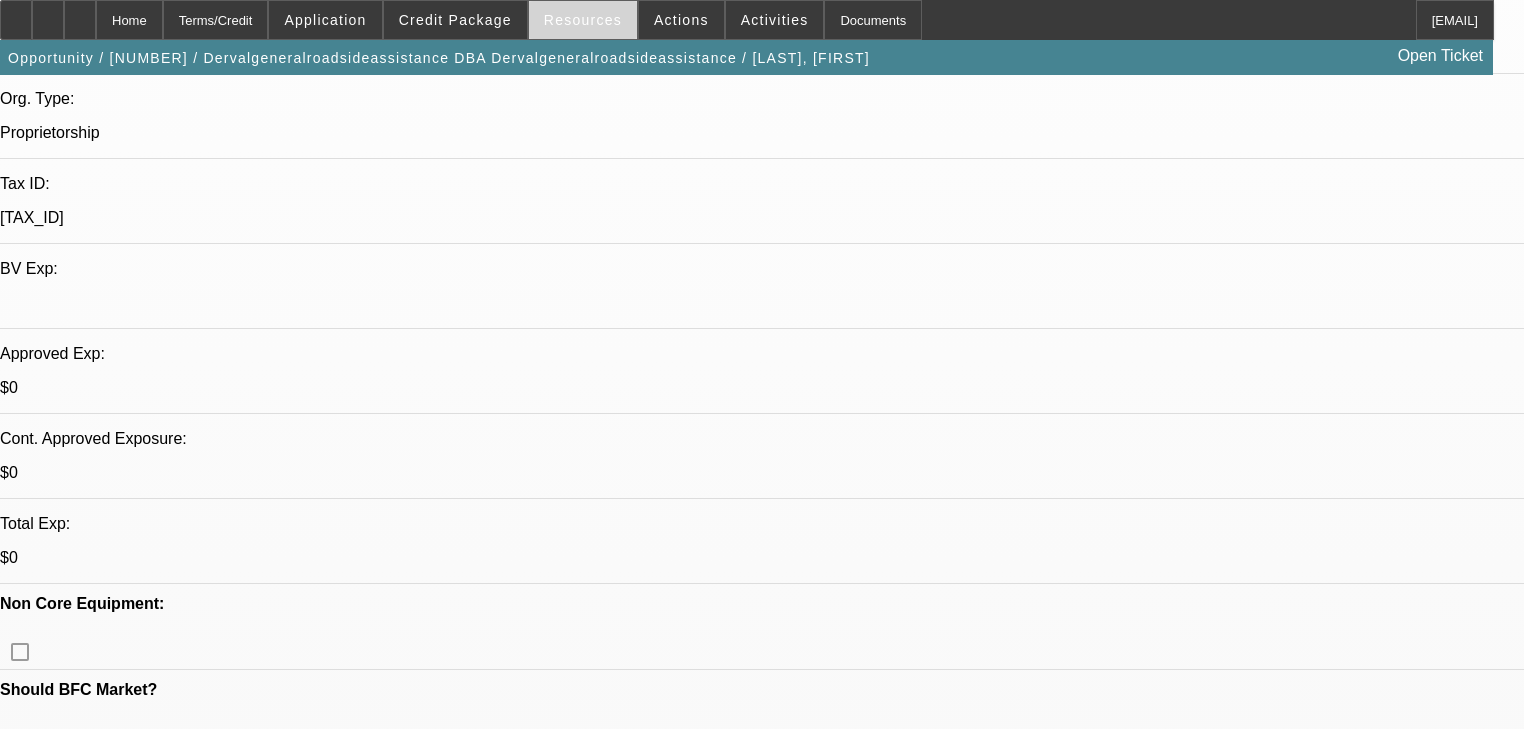 click at bounding box center (583, 20) 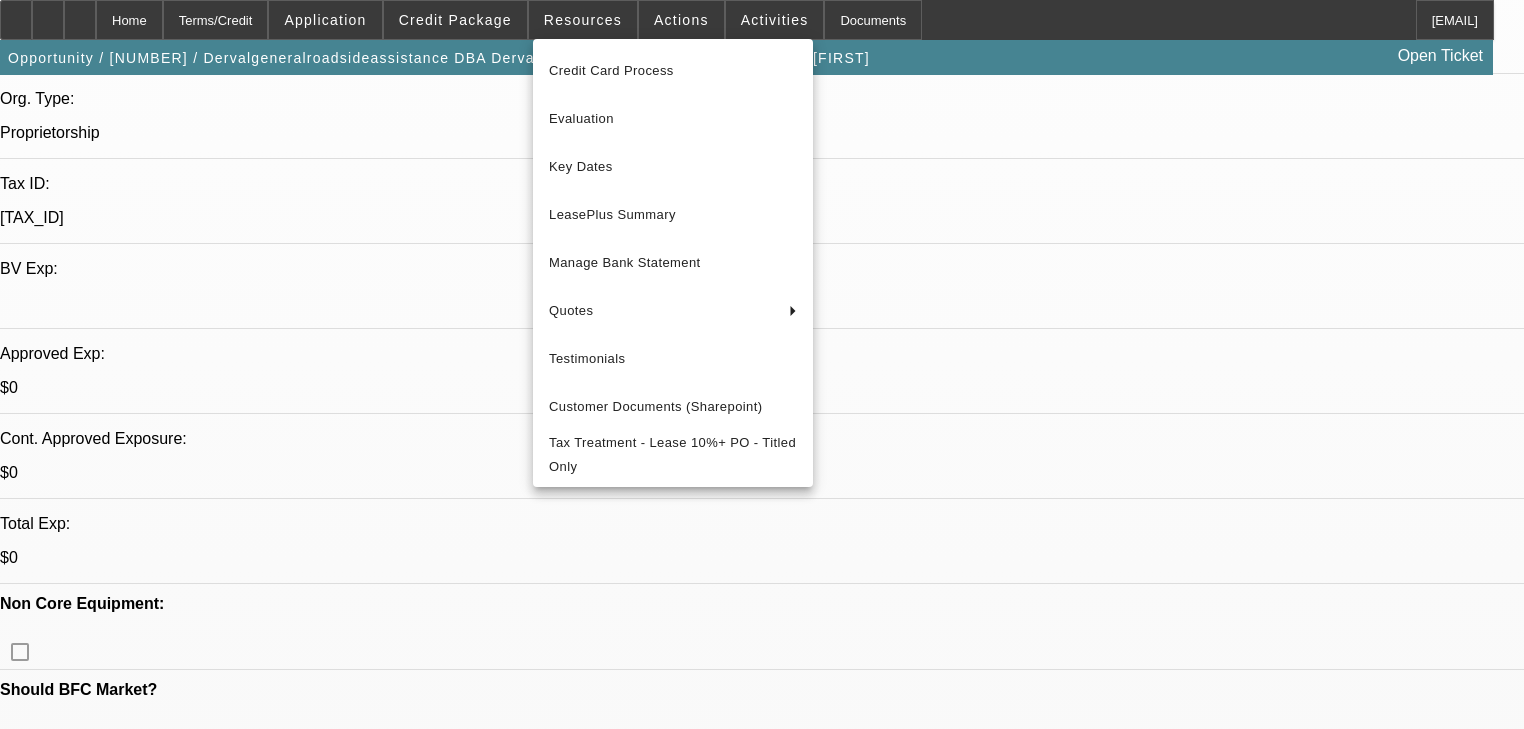 click at bounding box center [762, 364] 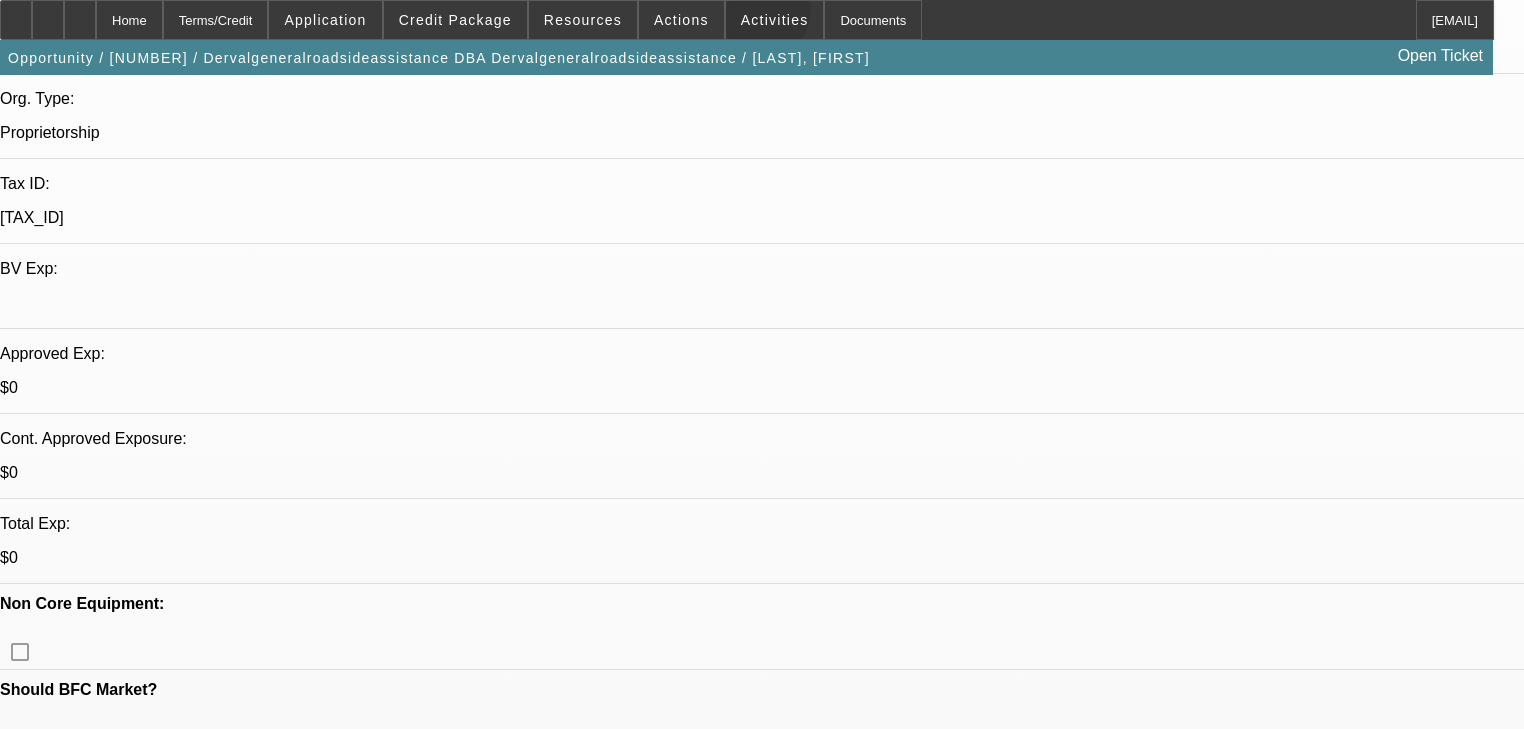 click on "Activities" at bounding box center (775, 20) 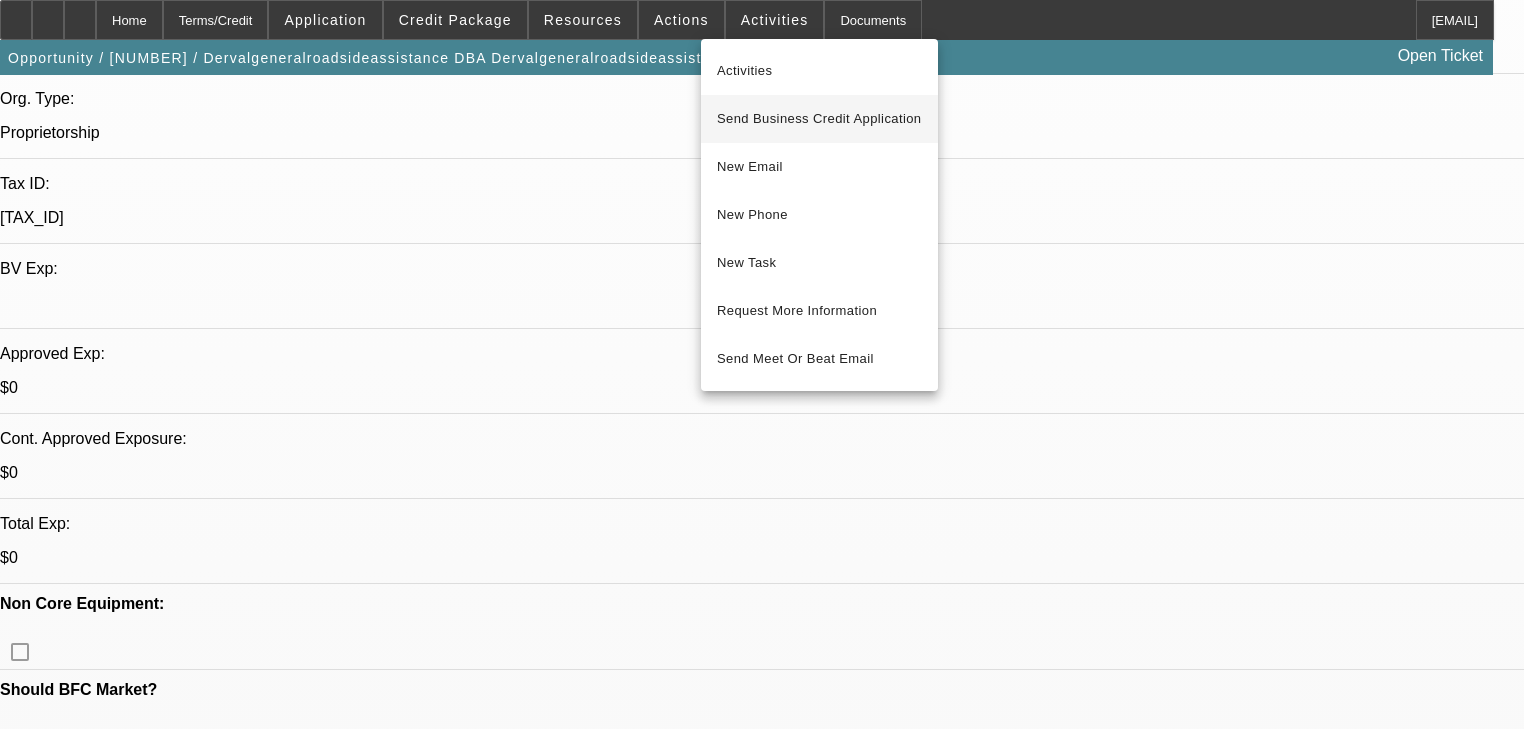 click on "Send Business Credit Application" at bounding box center [819, 119] 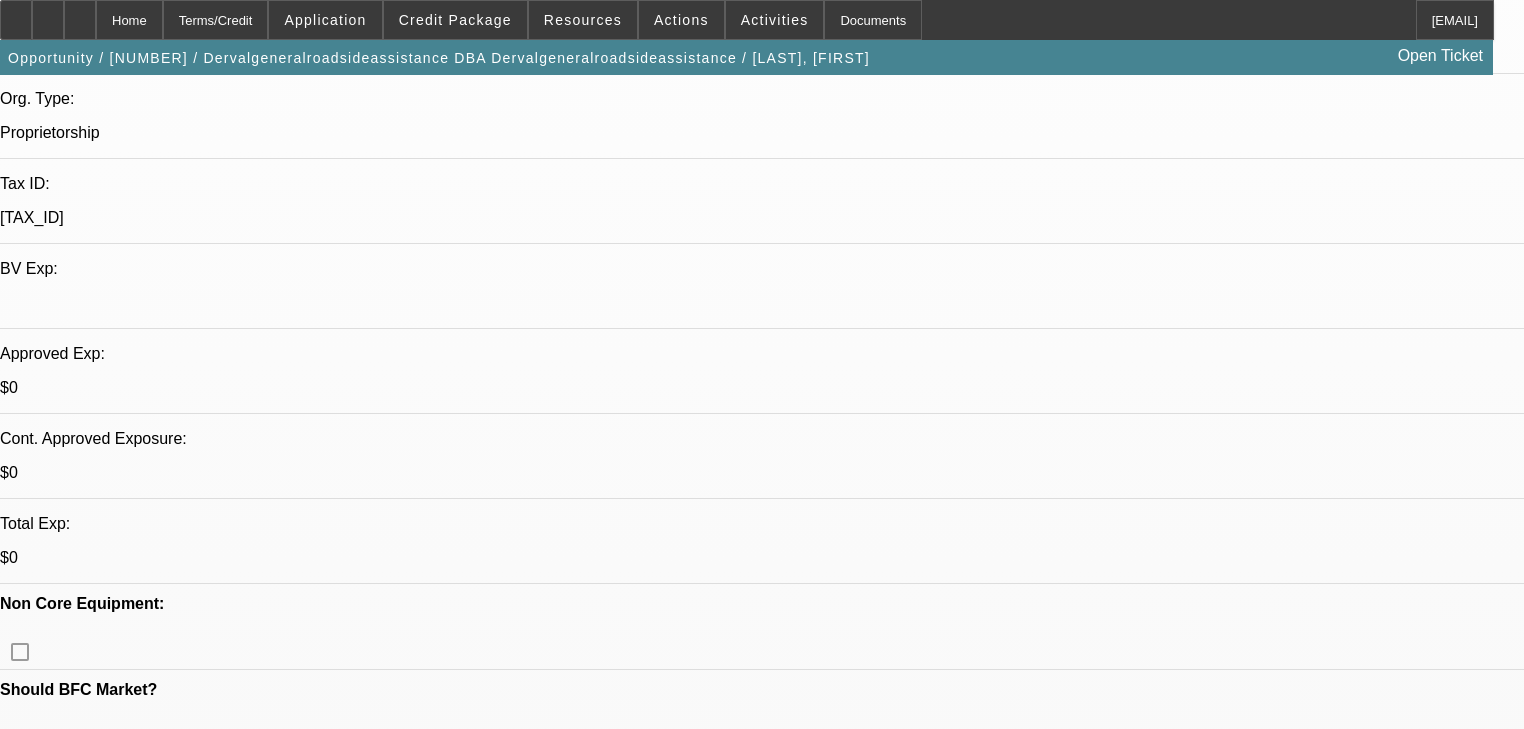 click on "KEY DATA
Customer #:
Lease #:
Bus. Start Date:
8/1/19
Org. Type:
Proprietorship
Tax ID:
84-2980369
BV Exp:
Approved Exp:
$0
No -" at bounding box center [762, 1172] 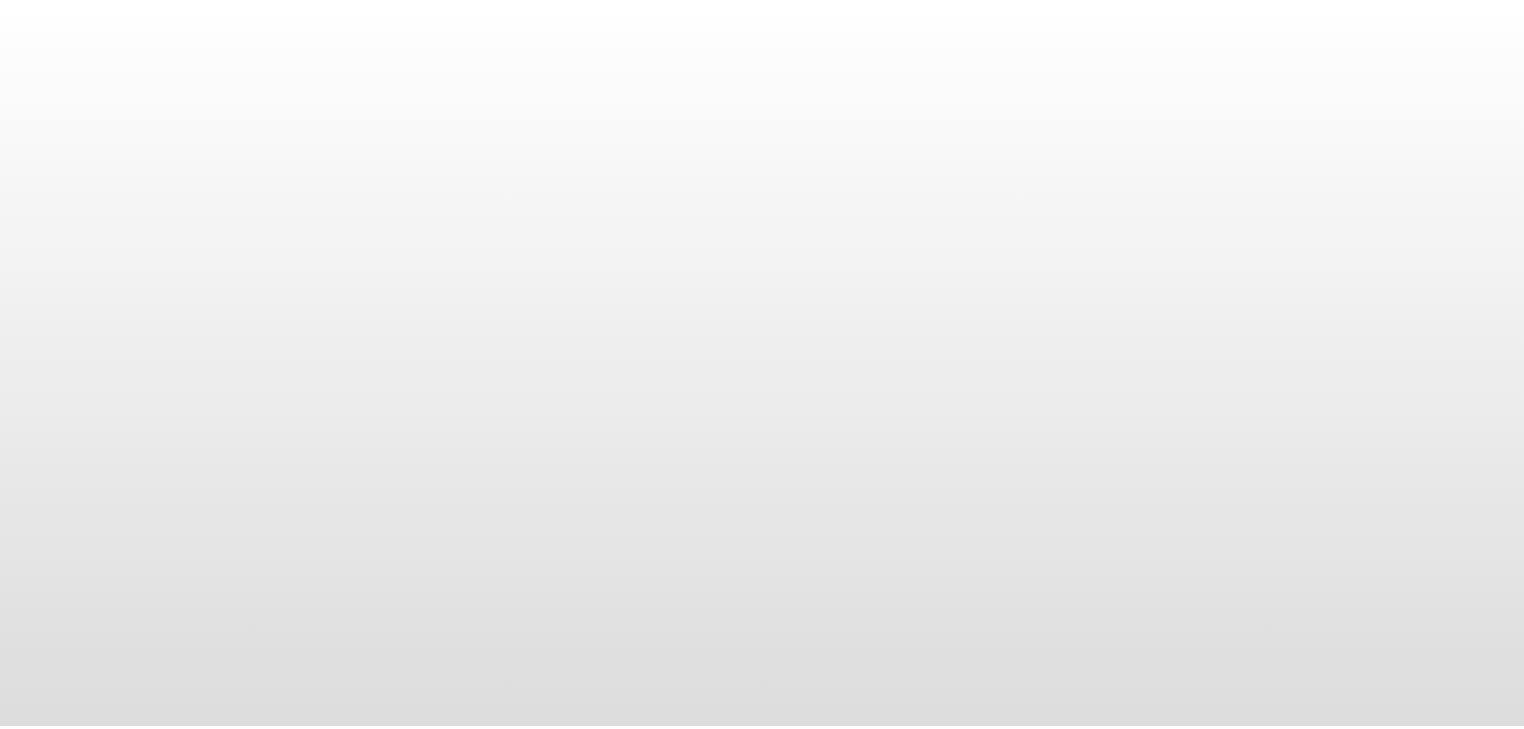 scroll, scrollTop: 0, scrollLeft: 0, axis: both 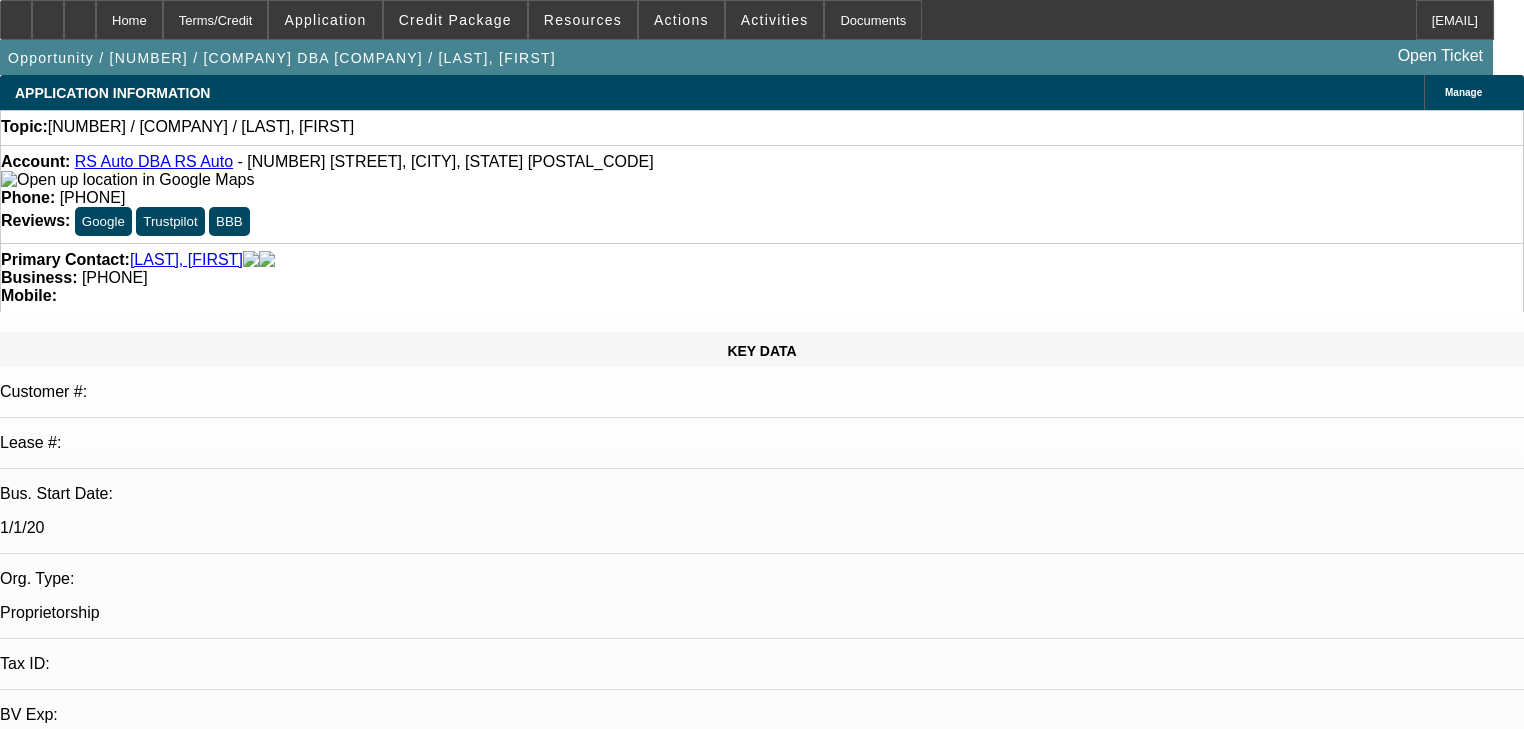 select on "0" 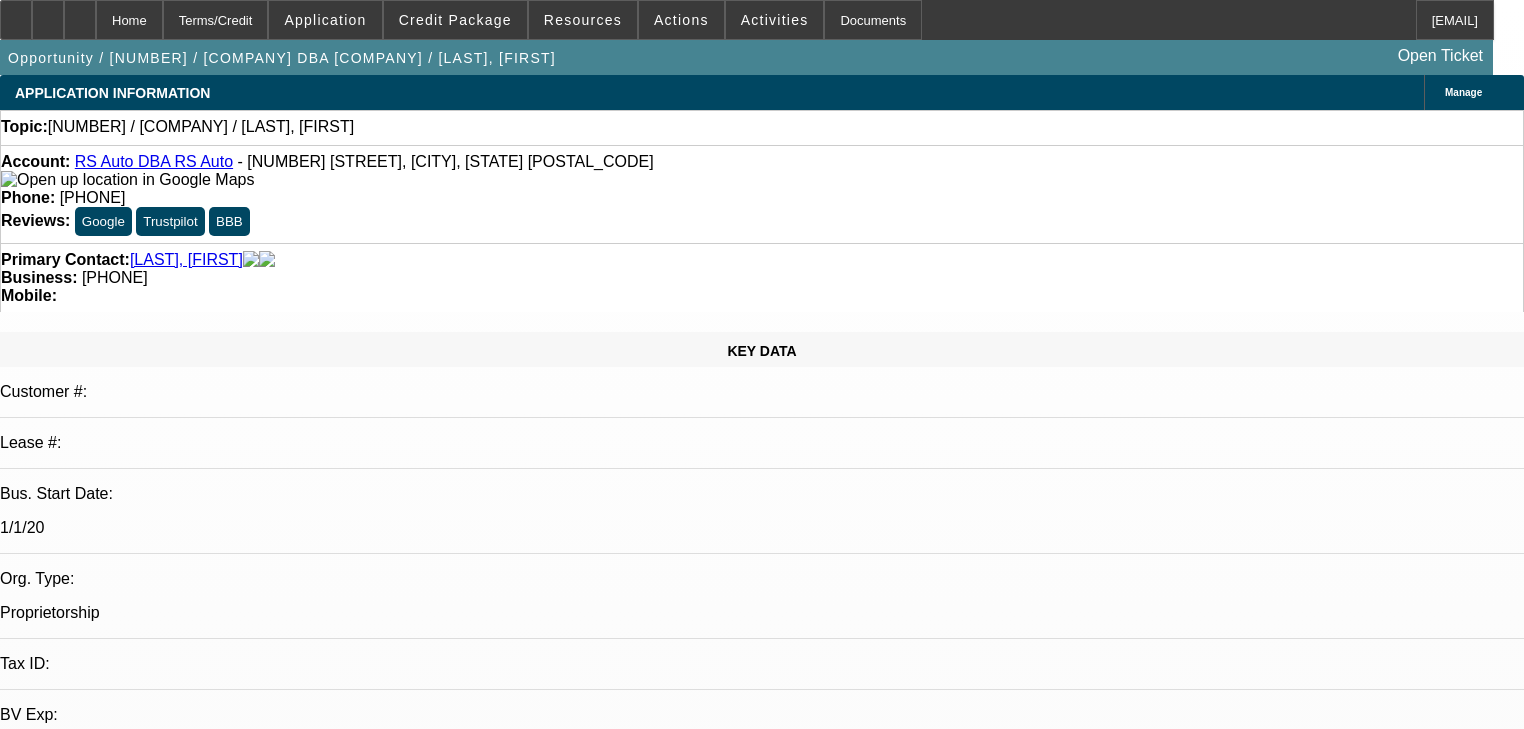 click on "NEWER TIB, POOR AND LIMITED CREDIT, TLO ISSUES, TOO MANY NEGATIVES.  MARKED DNC, SENT DECLINE LETTER, CLOSING OPP." at bounding box center [426, 6794] 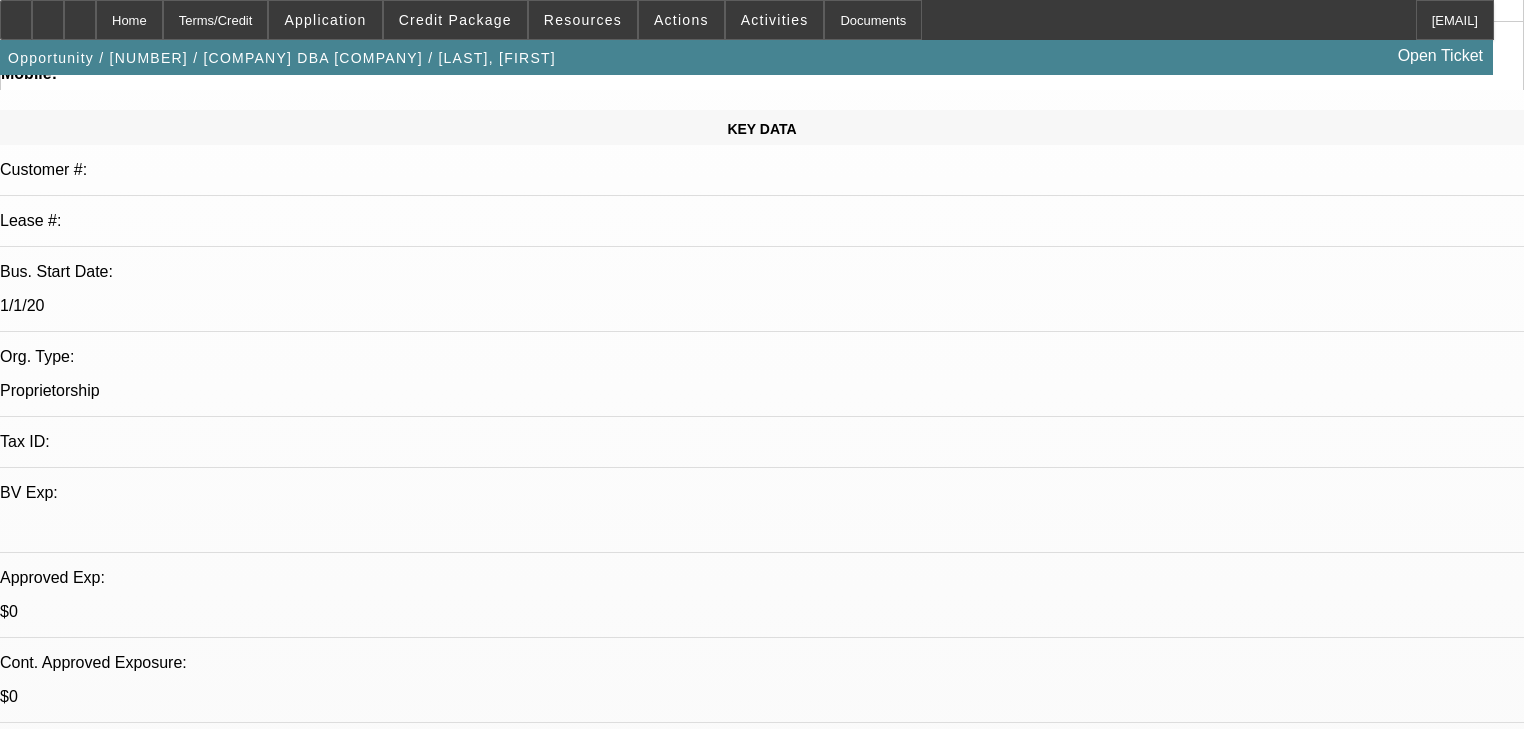 scroll, scrollTop: 320, scrollLeft: 0, axis: vertical 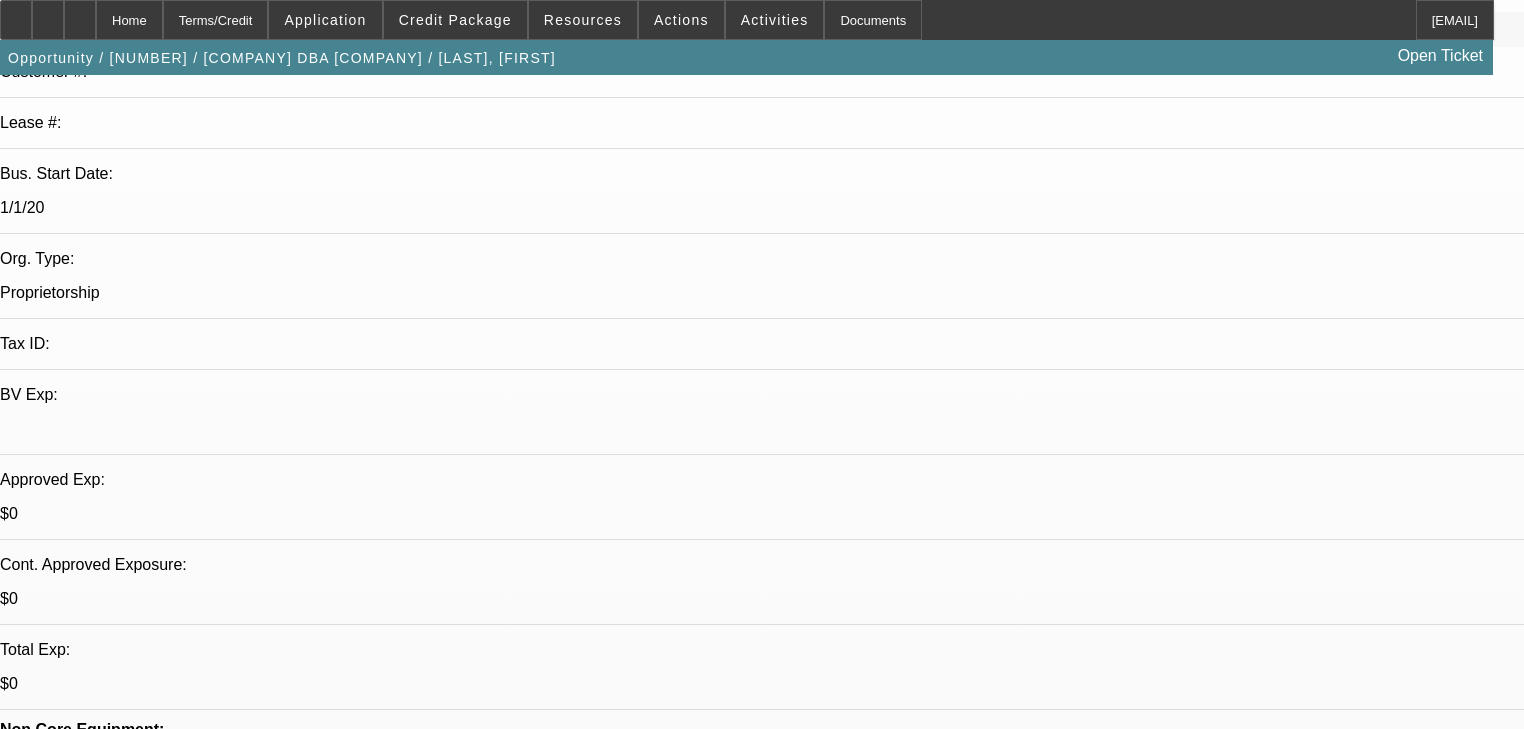 click on "467" at bounding box center (498, 2768) 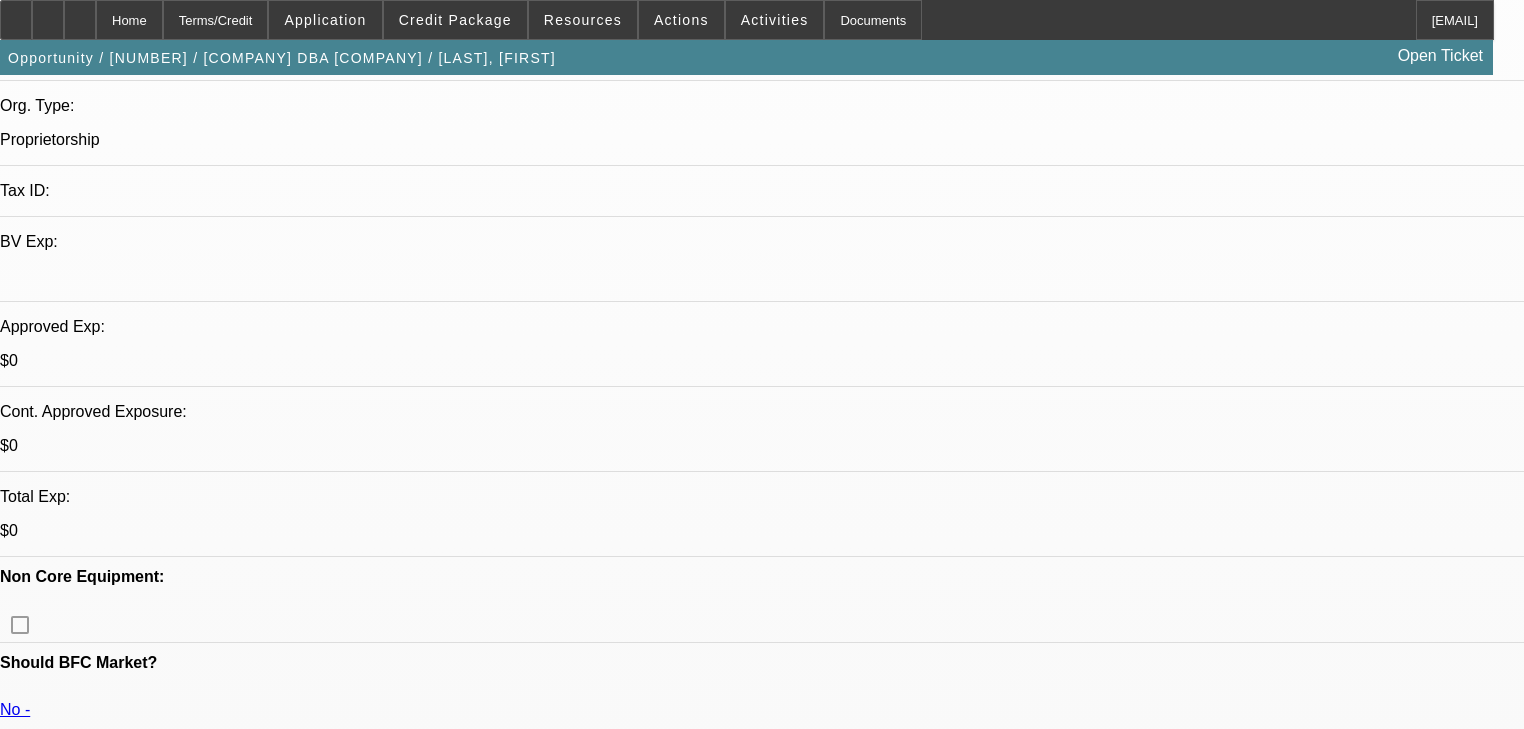 scroll, scrollTop: 480, scrollLeft: 0, axis: vertical 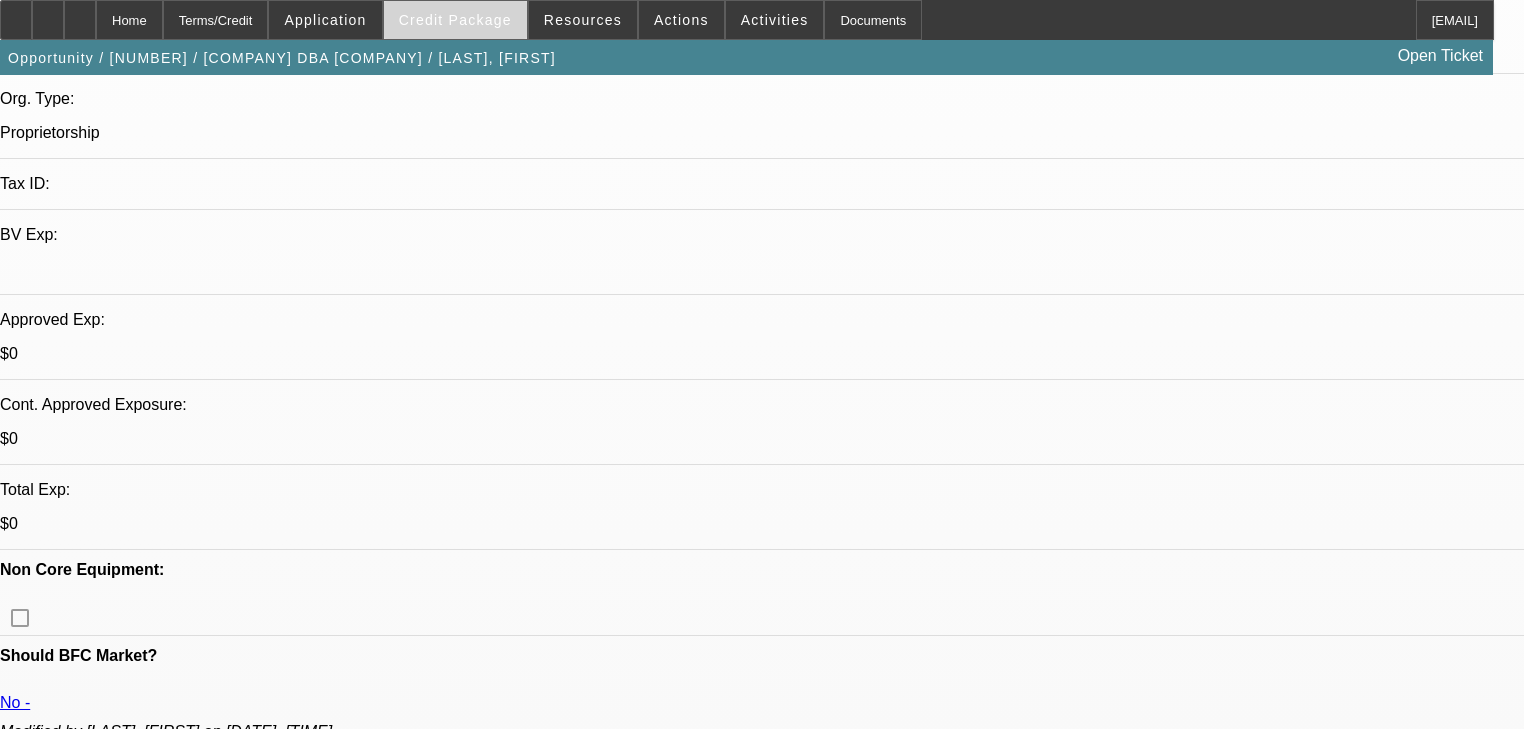 click on "Credit Package" at bounding box center [455, 20] 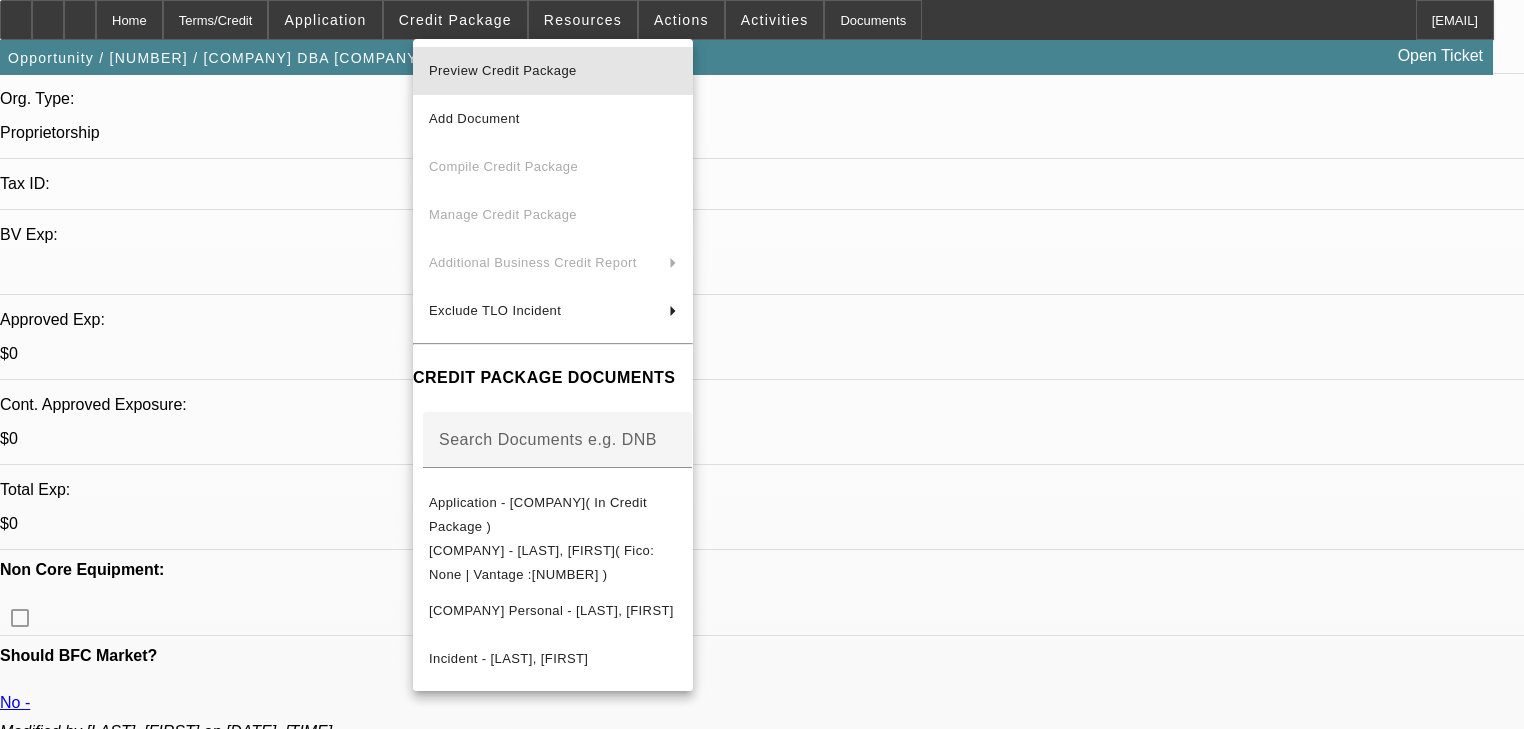 click on "Preview Credit Package" at bounding box center [503, 70] 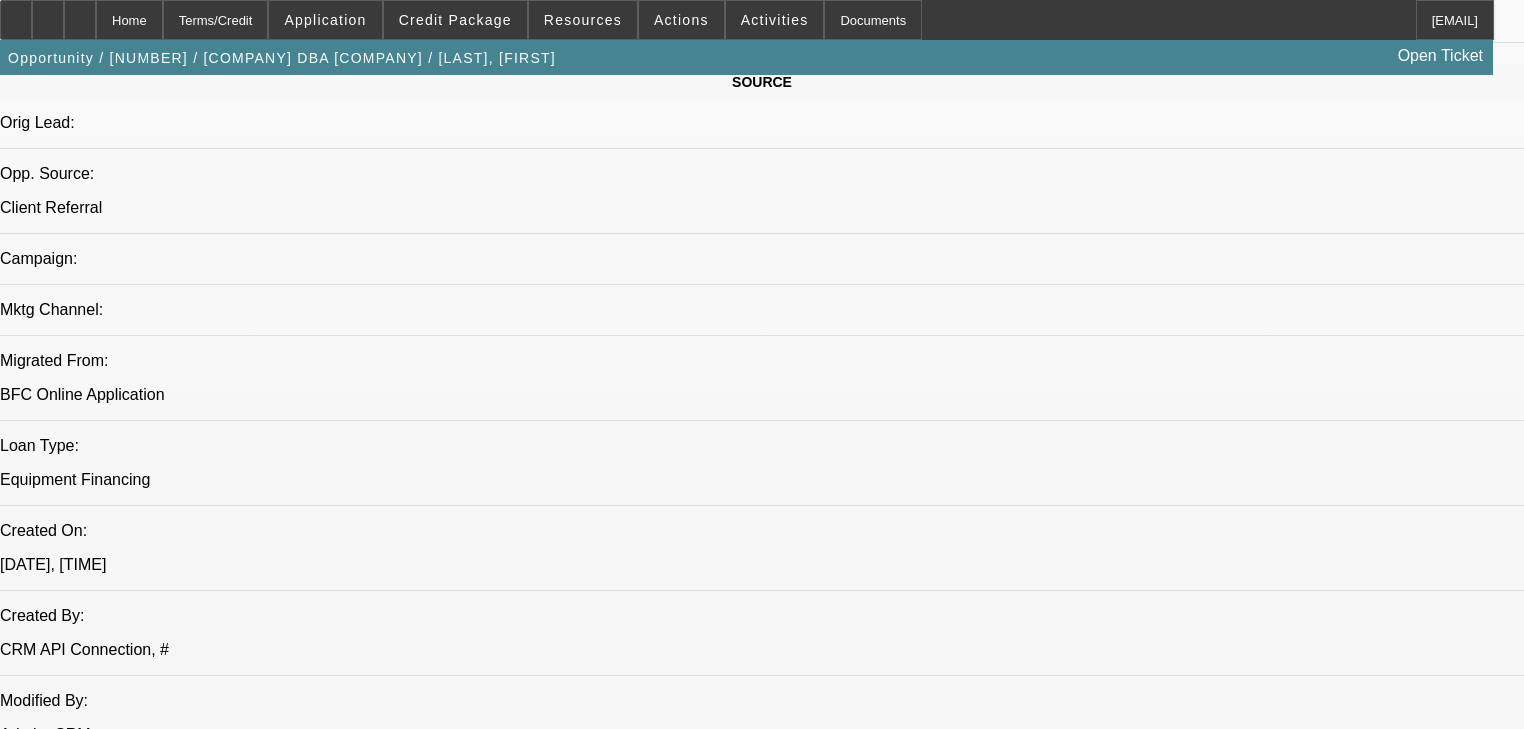 scroll, scrollTop: 1040, scrollLeft: 0, axis: vertical 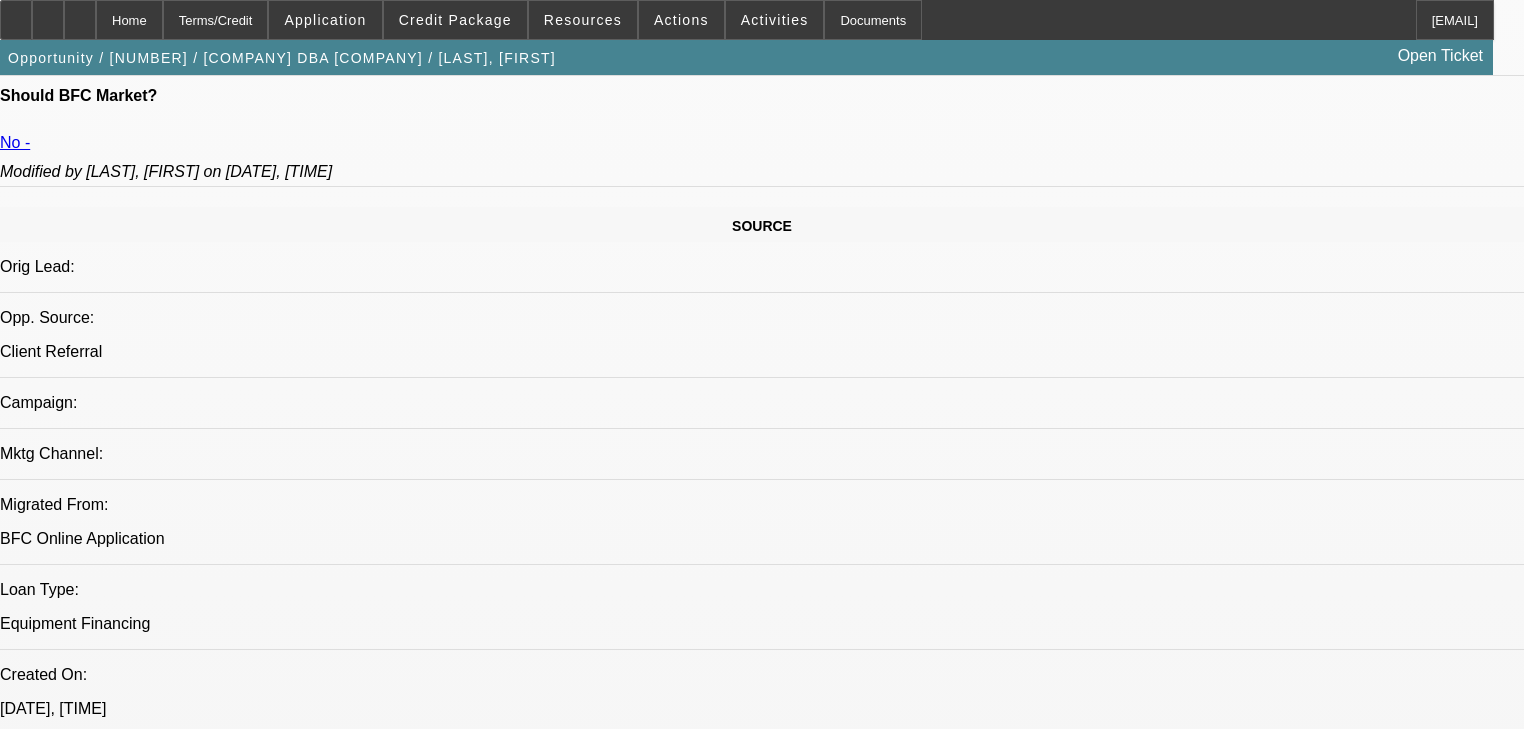 click on "[LAST], [FIRST] - [DATE], [TIME]" at bounding box center (426, 5706) 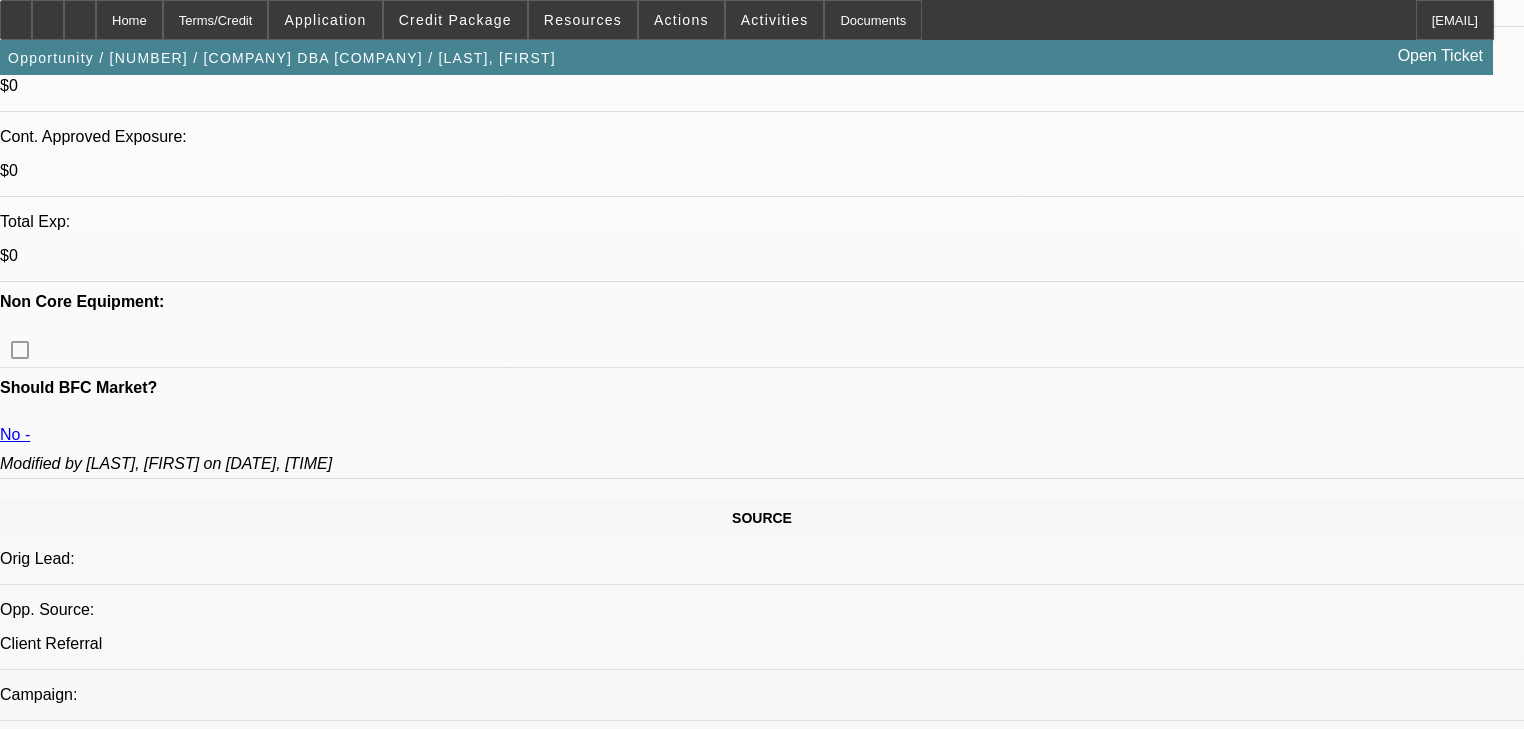 scroll, scrollTop: 720, scrollLeft: 0, axis: vertical 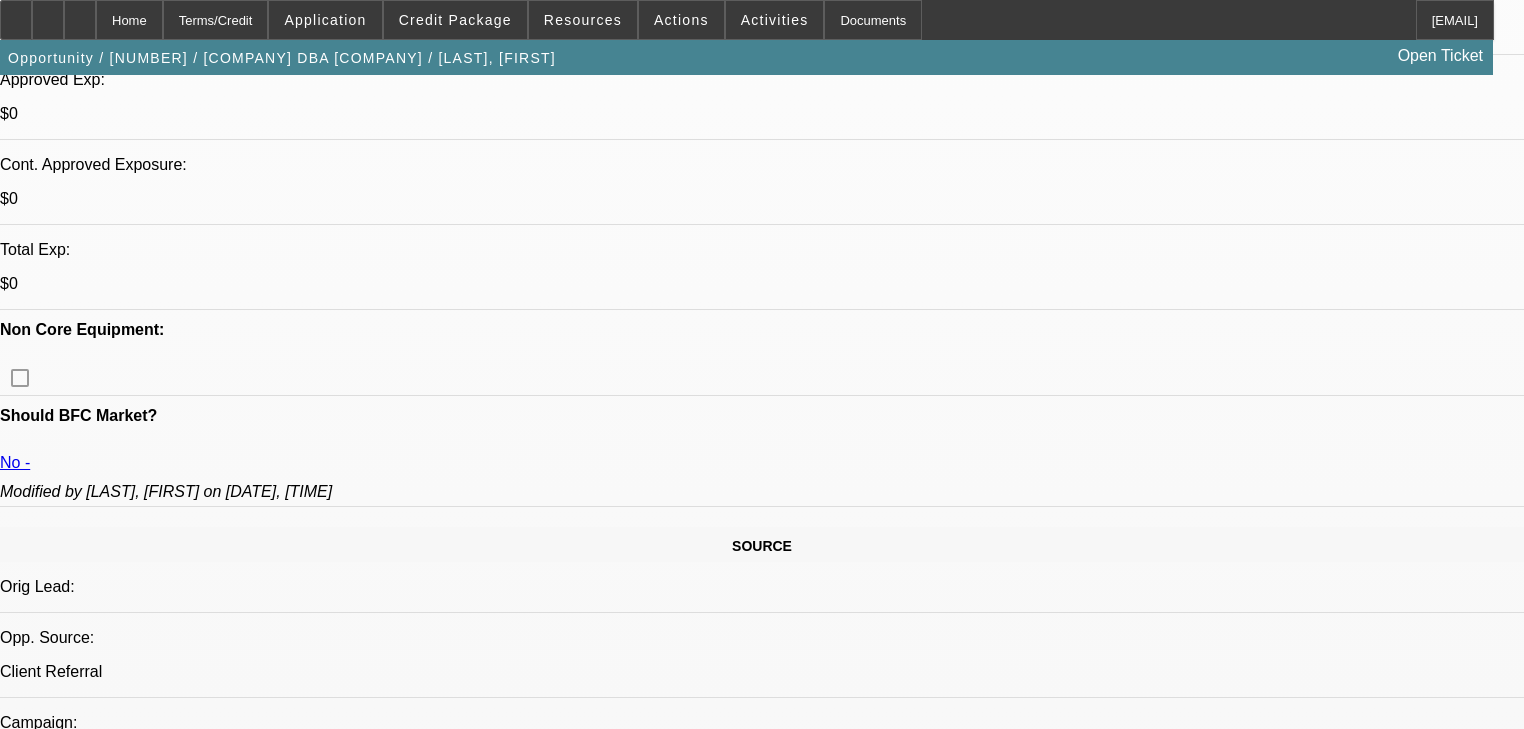 click on "14" at bounding box center [560, 2368] 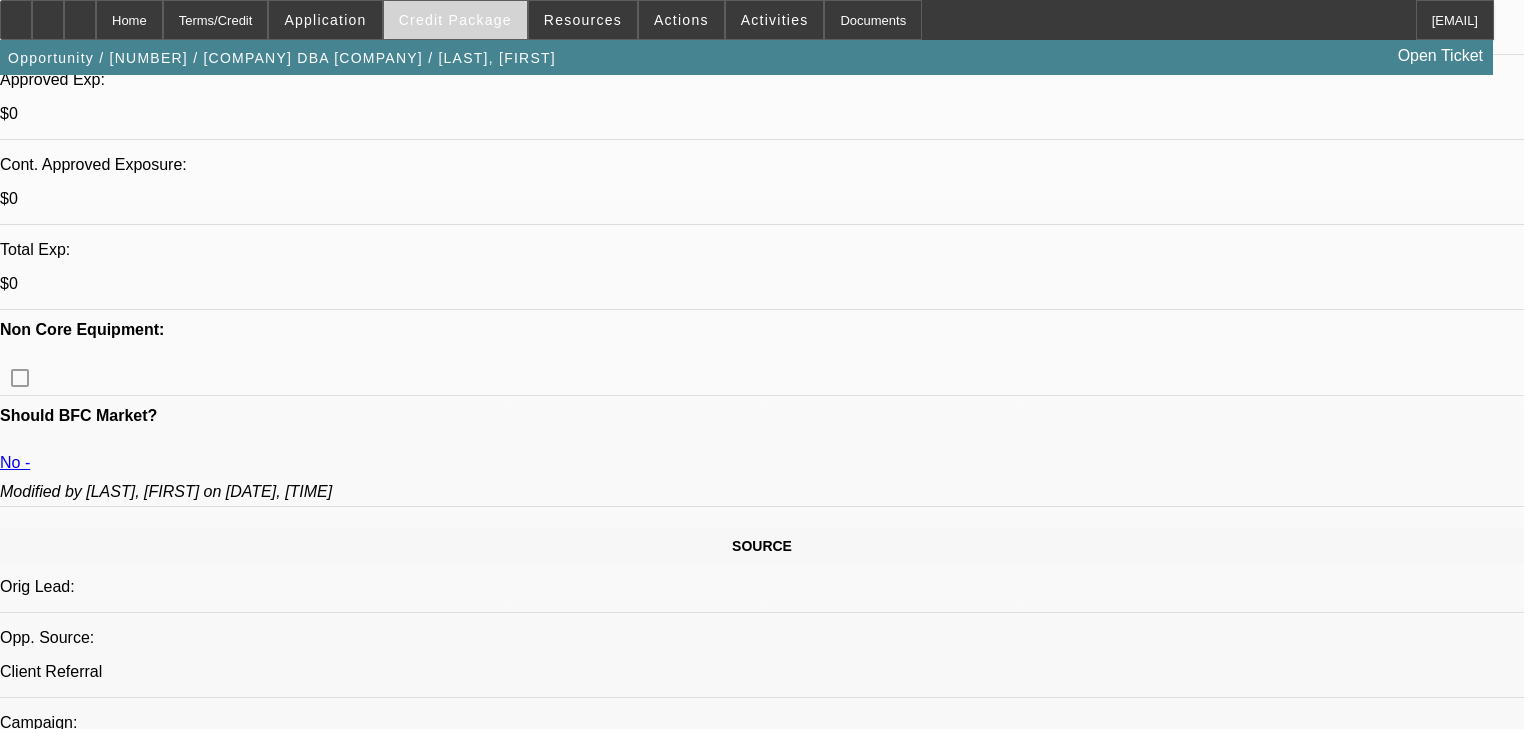 click at bounding box center (455, 20) 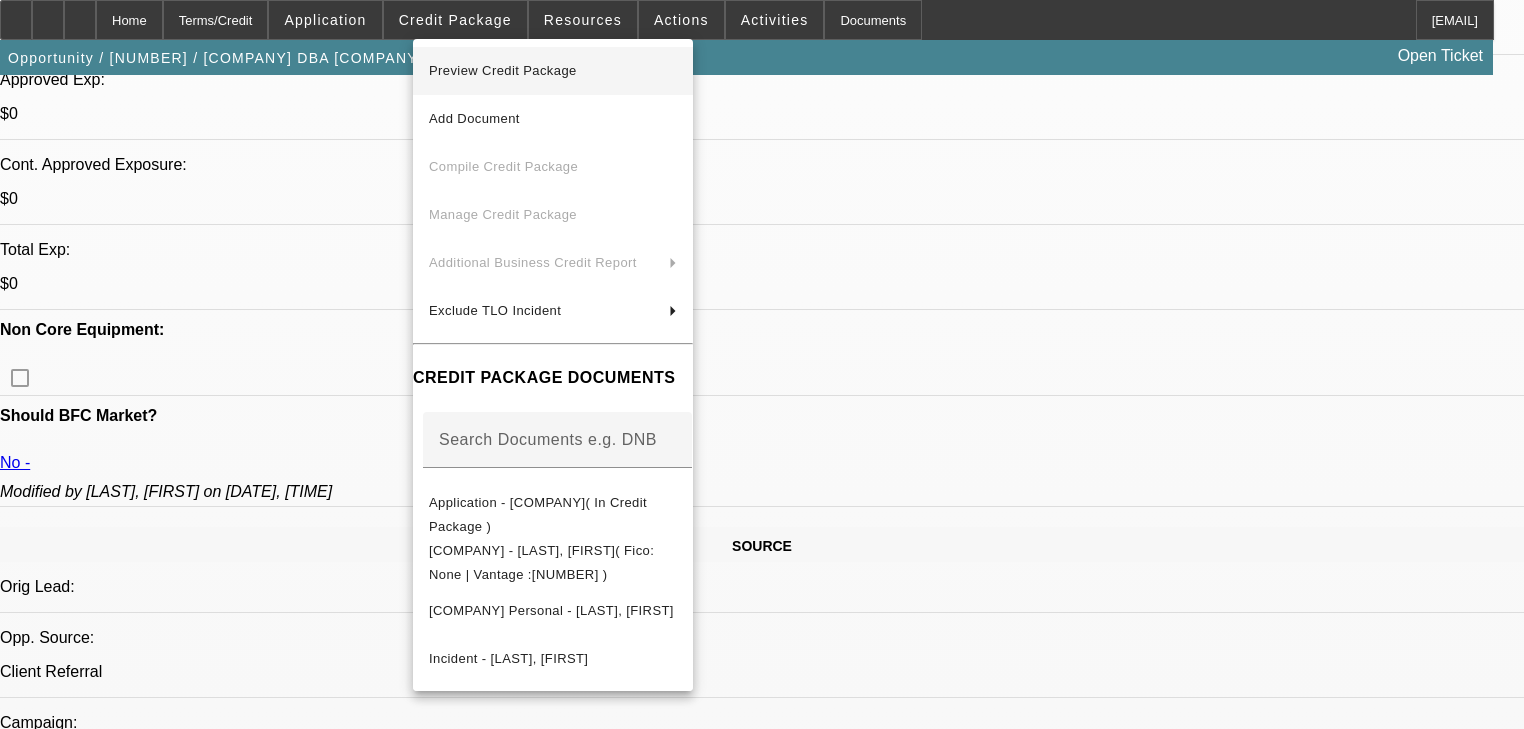 click on "Preview Credit Package" at bounding box center (503, 70) 